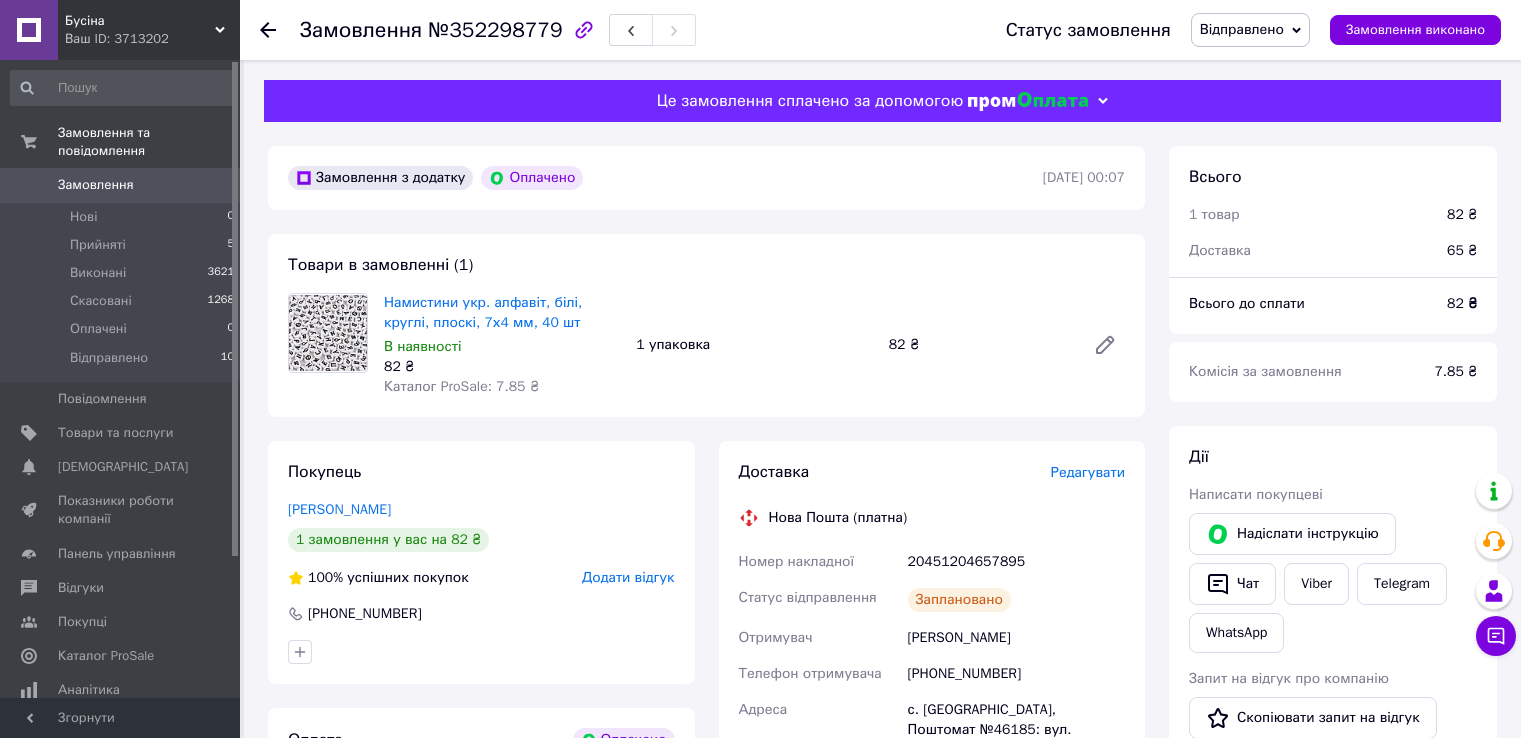 scroll, scrollTop: 0, scrollLeft: 0, axis: both 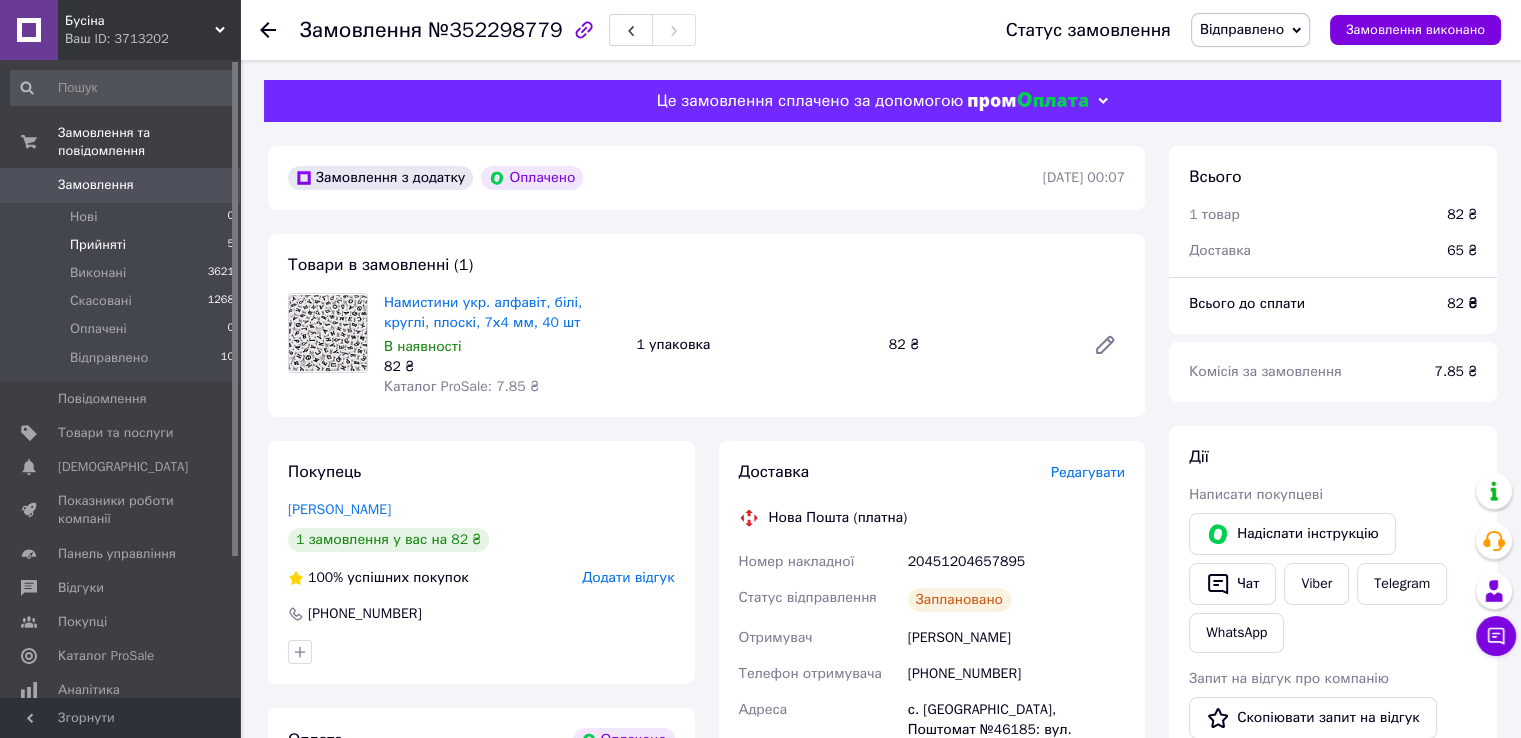 click on "Прийняті" at bounding box center (98, 245) 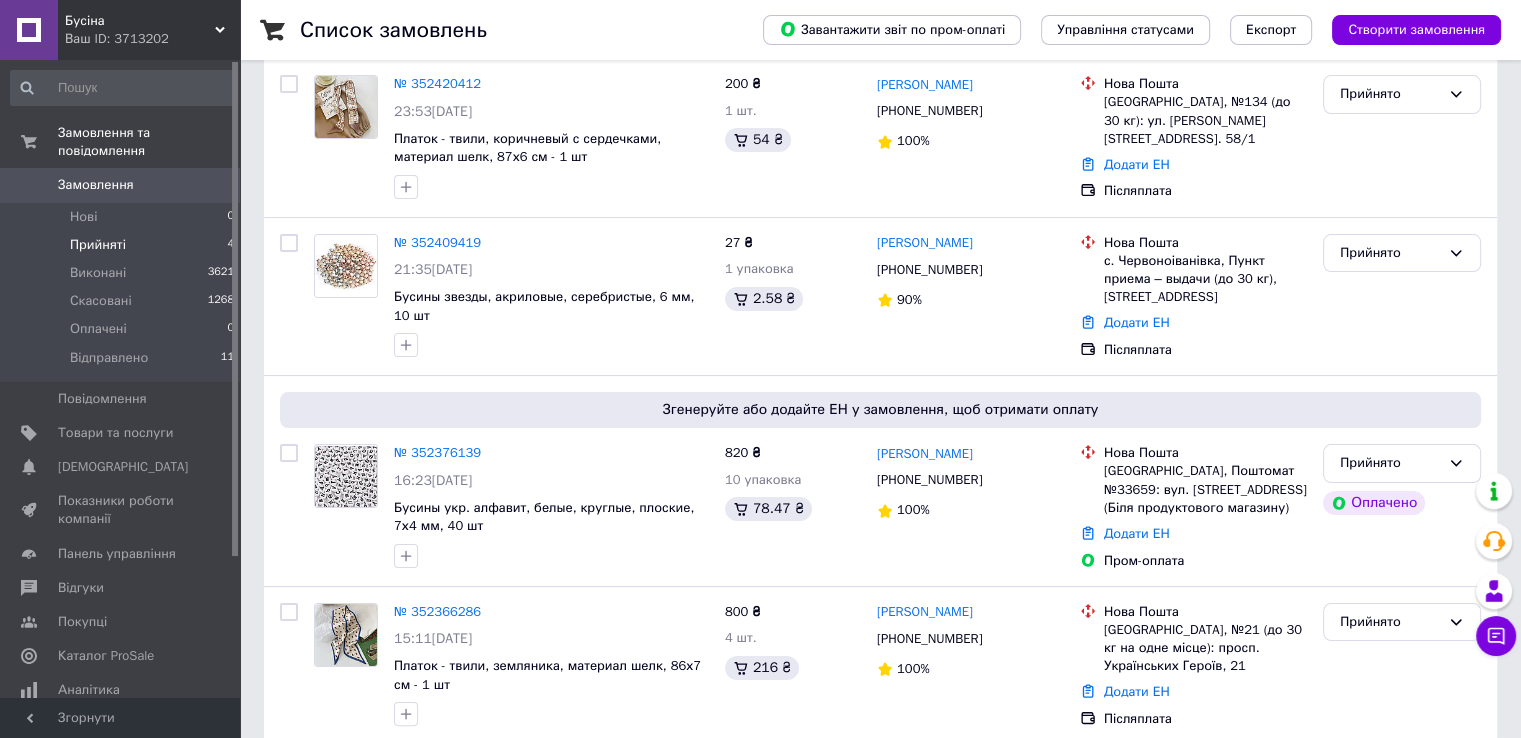 scroll, scrollTop: 256, scrollLeft: 0, axis: vertical 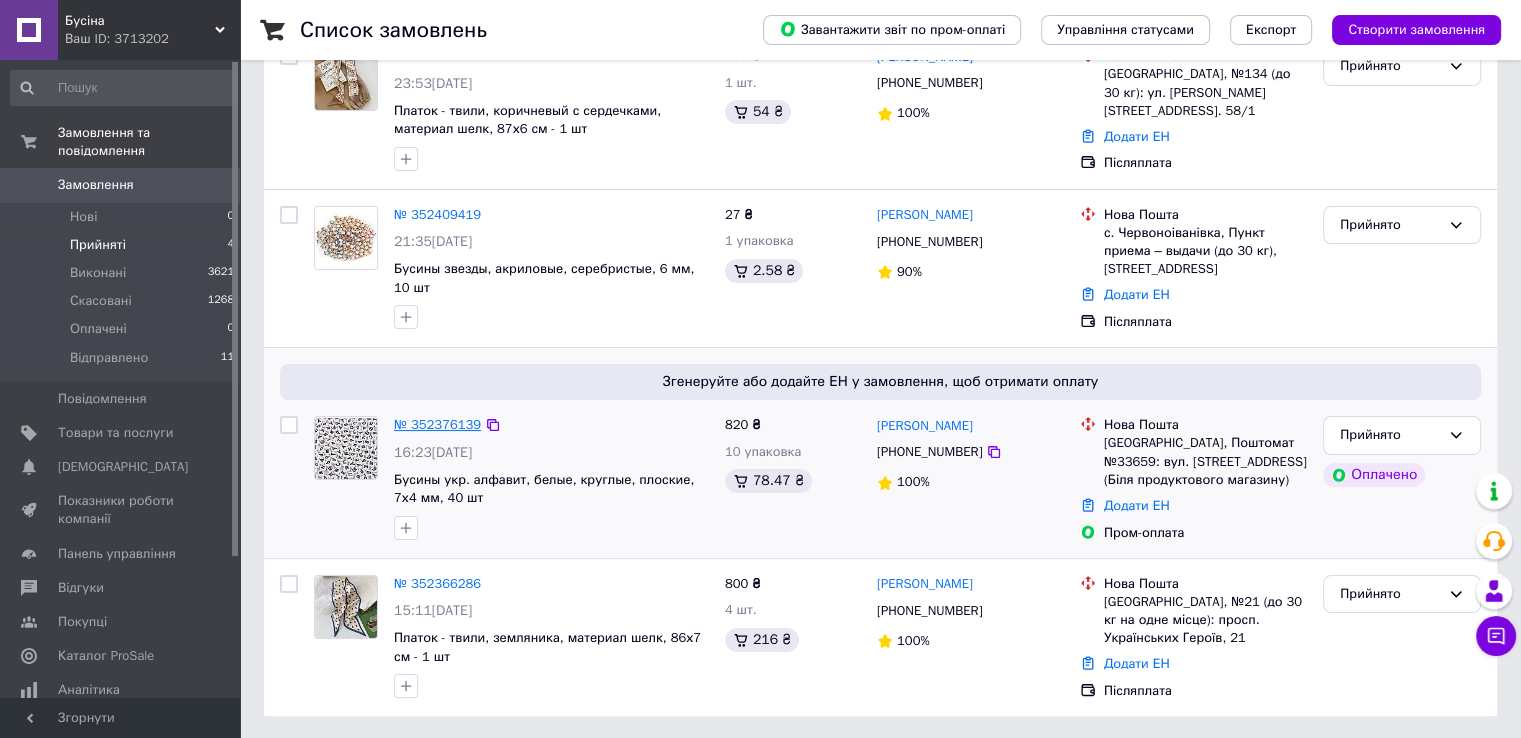 click on "№ 352376139" at bounding box center (437, 424) 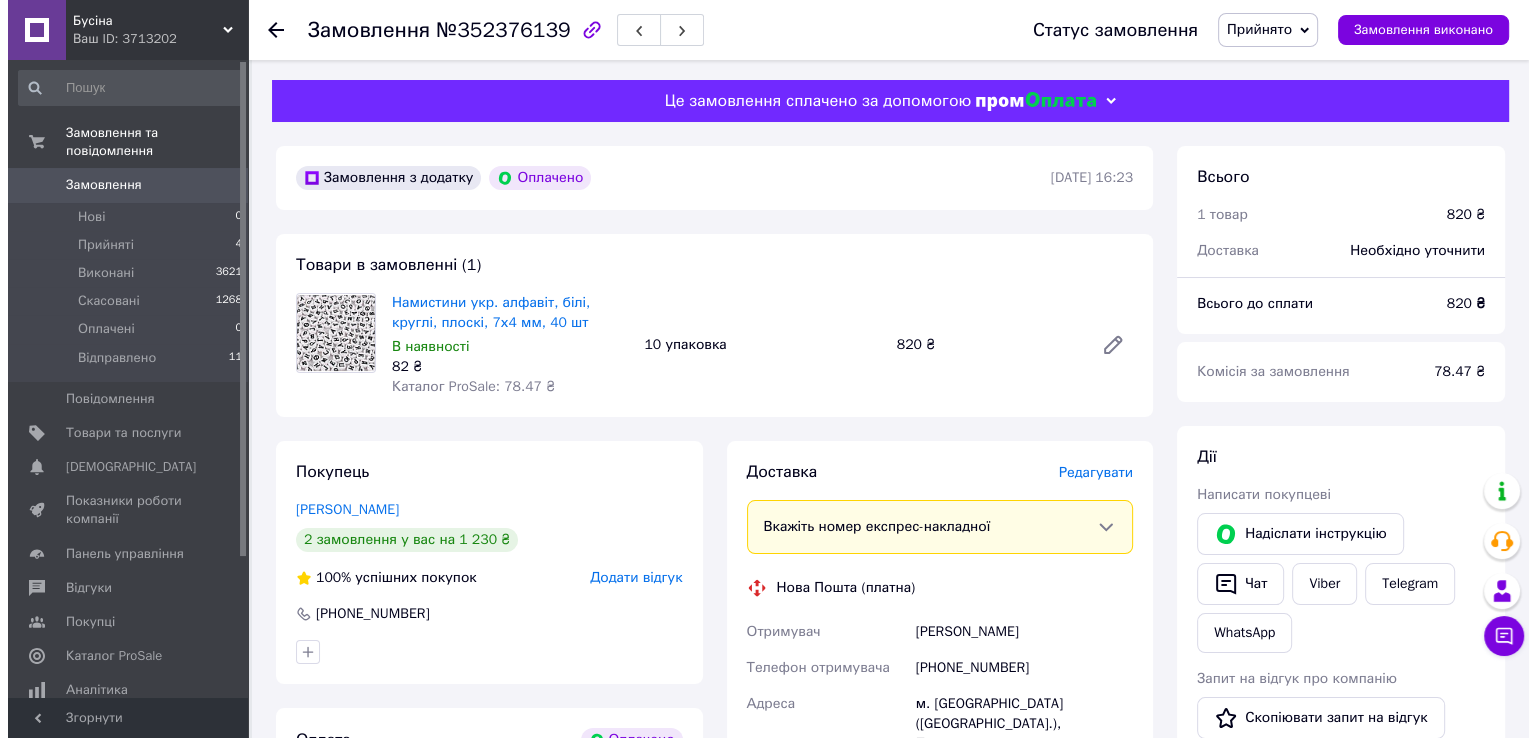 scroll, scrollTop: 400, scrollLeft: 0, axis: vertical 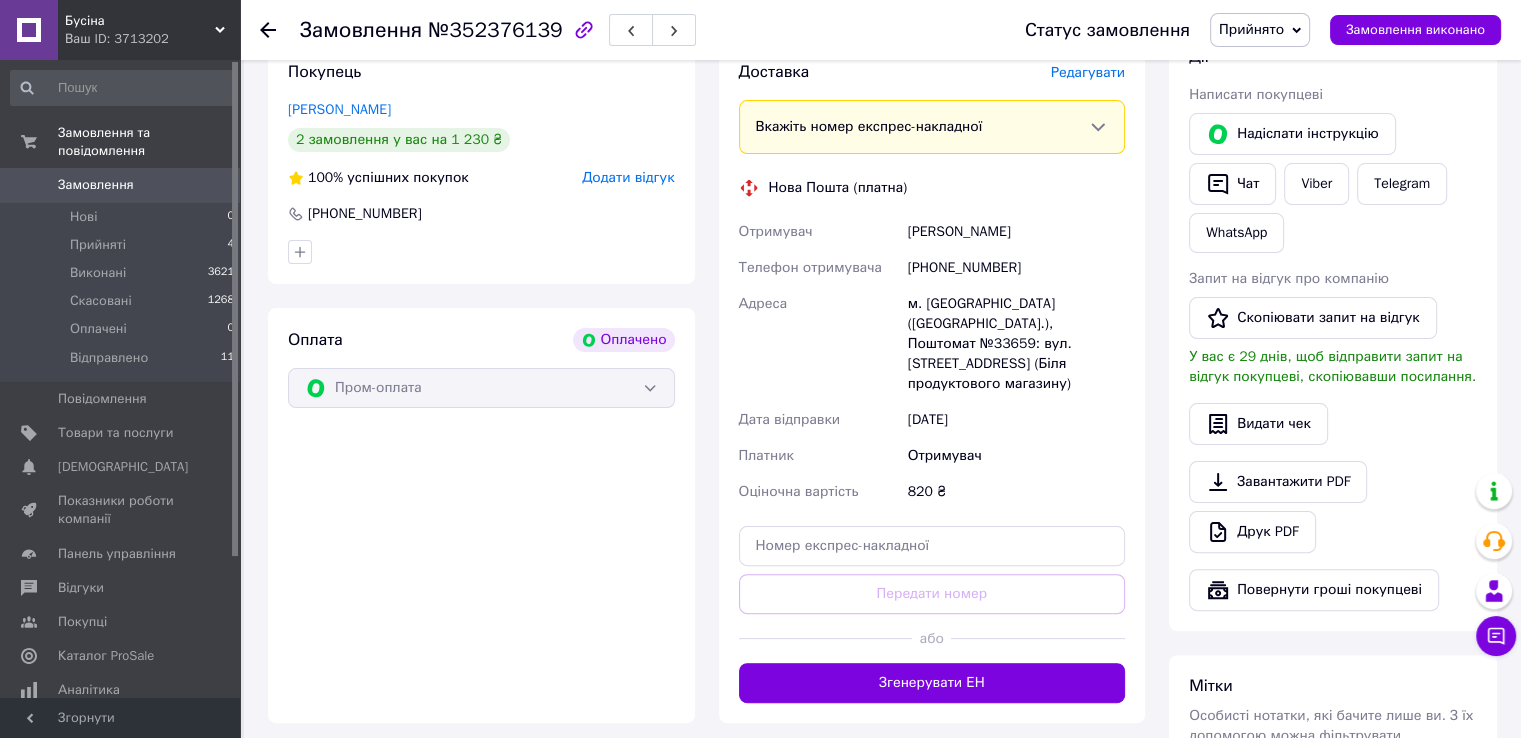 click on "Редагувати" at bounding box center [1088, 72] 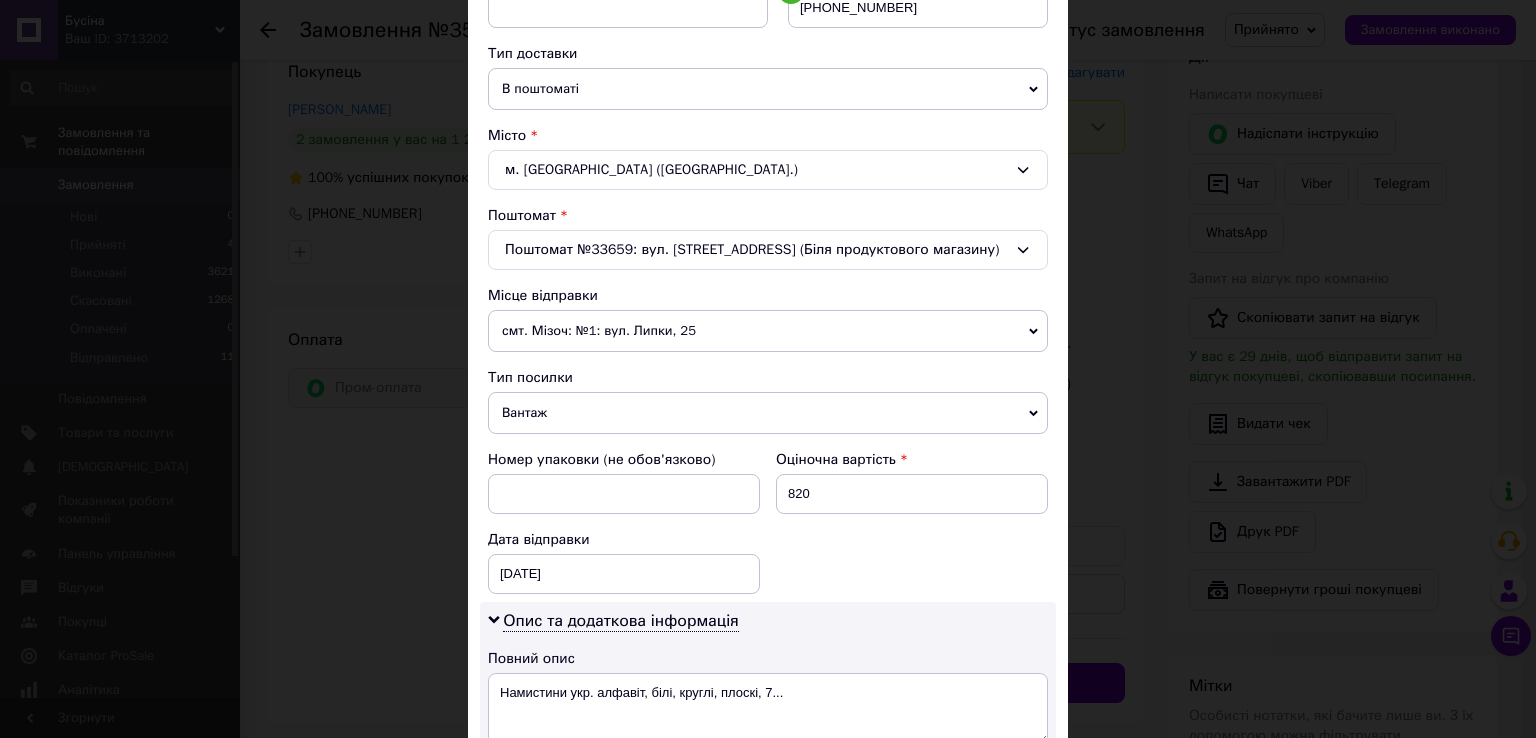 scroll, scrollTop: 600, scrollLeft: 0, axis: vertical 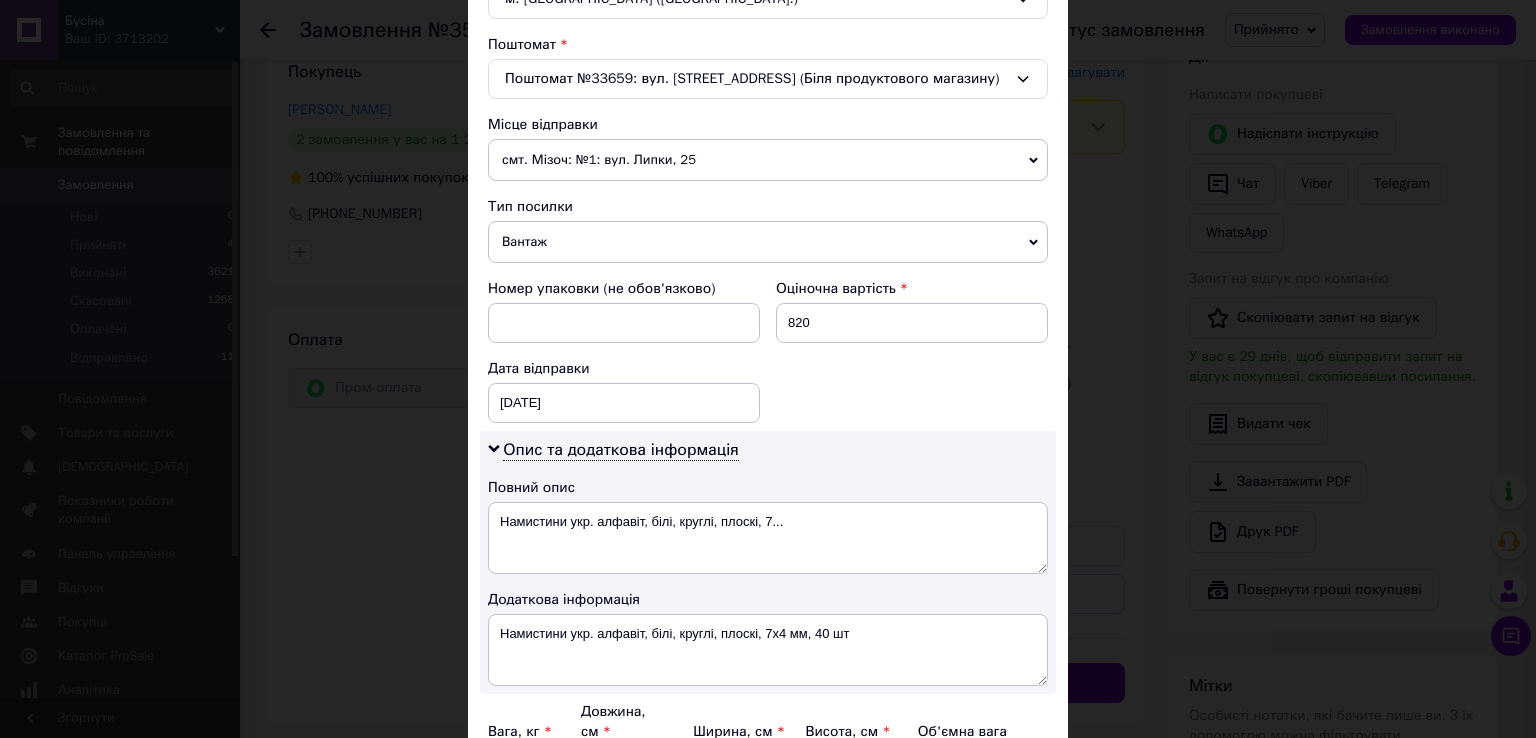 click on "Тип посилки Вантаж Документи" at bounding box center [768, 230] 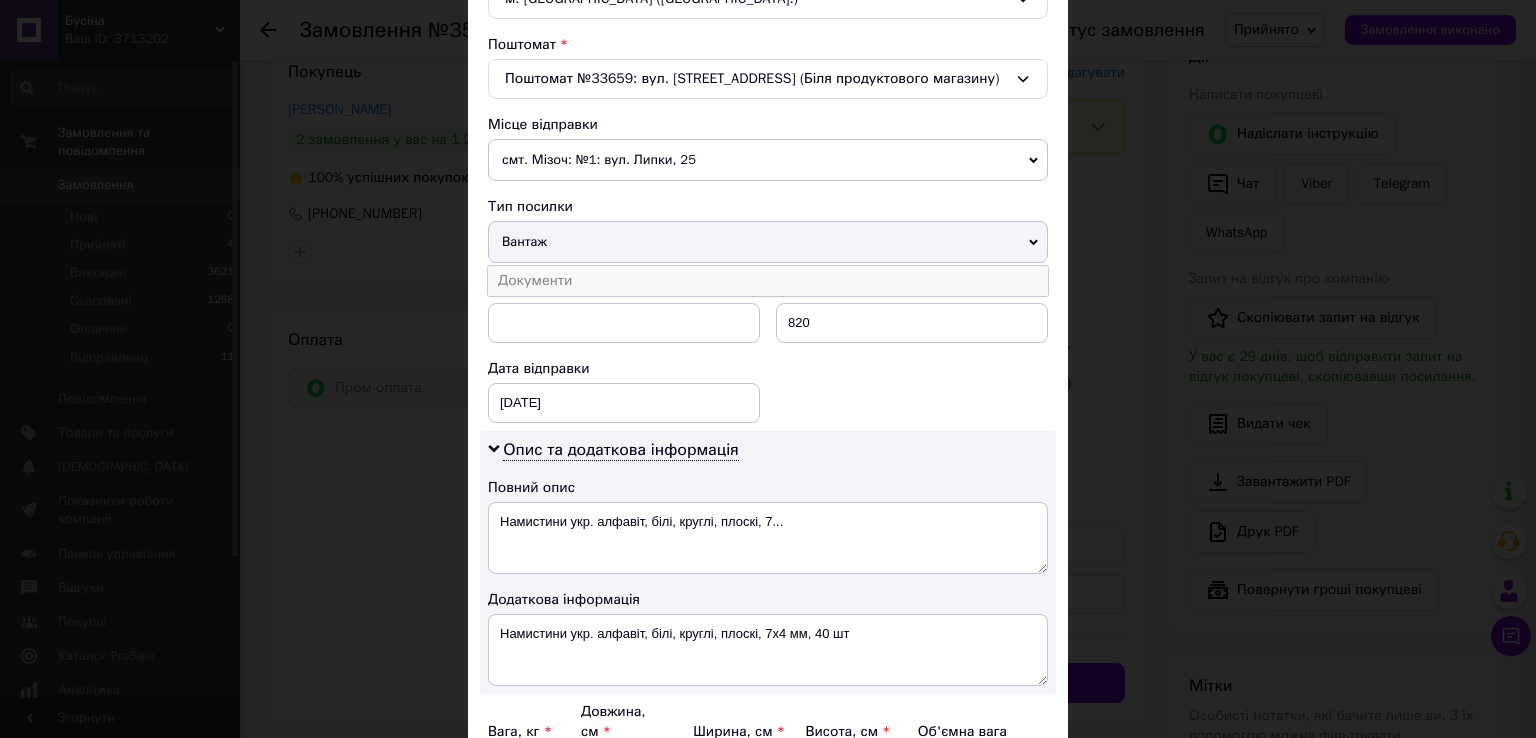 click on "Документи" at bounding box center [768, 281] 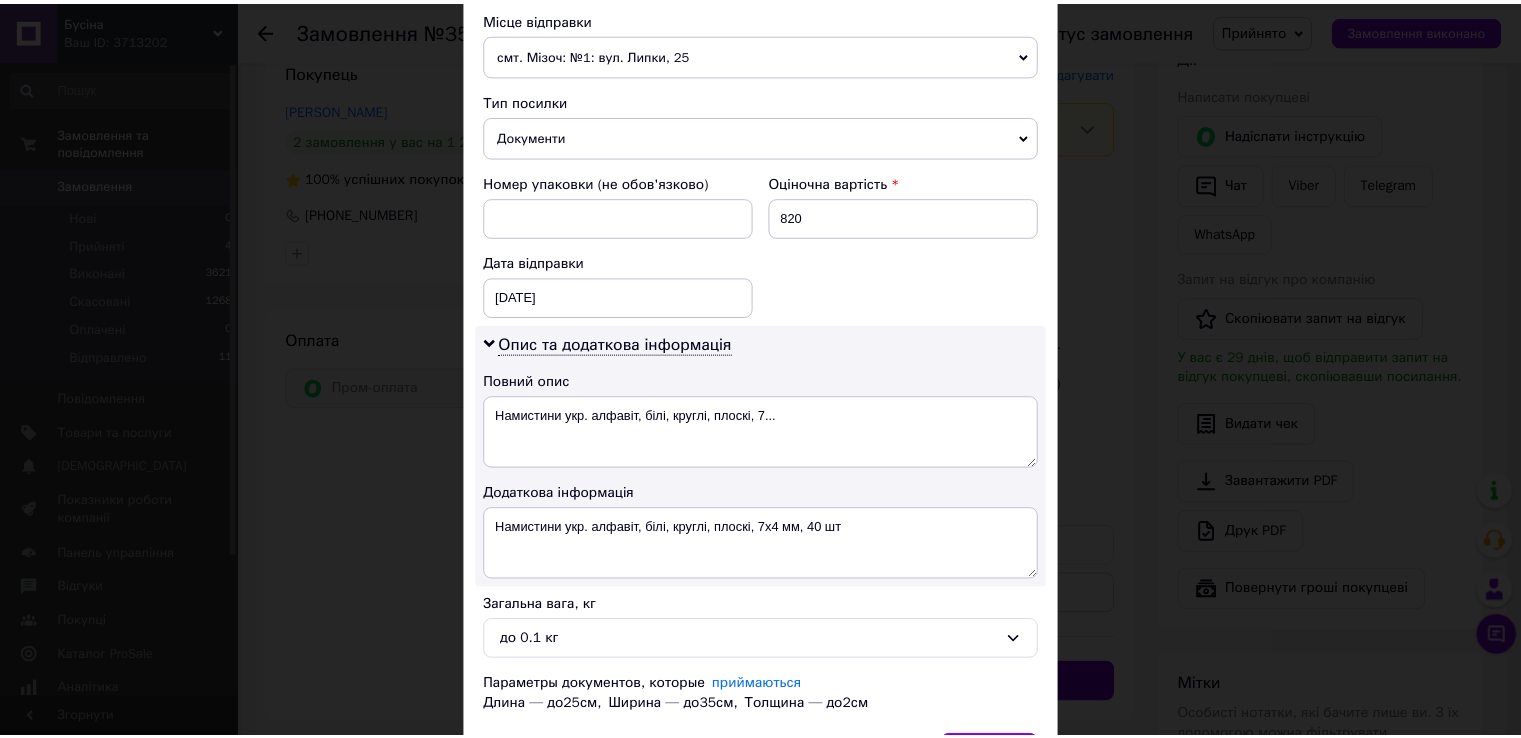 scroll, scrollTop: 828, scrollLeft: 0, axis: vertical 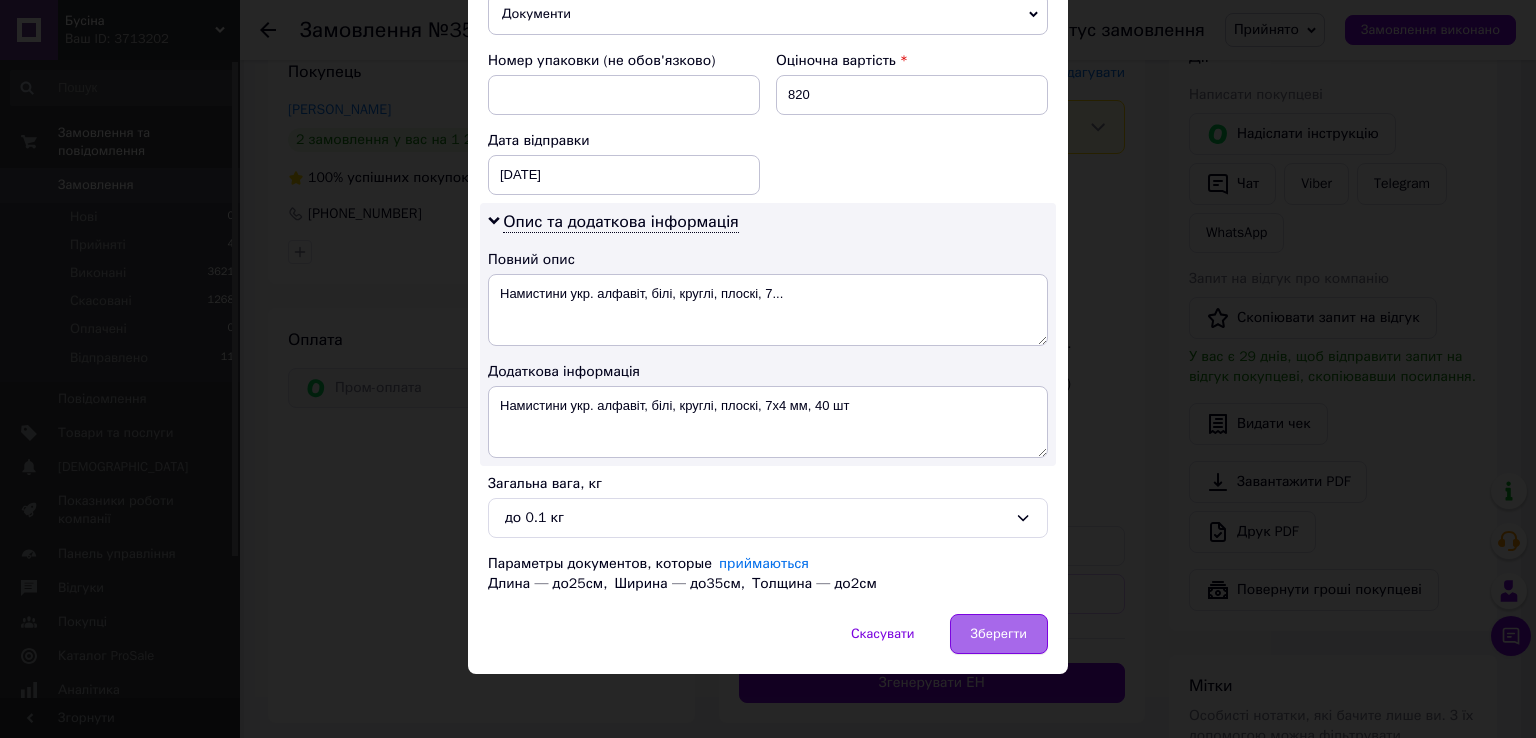 click on "Зберегти" at bounding box center [999, 634] 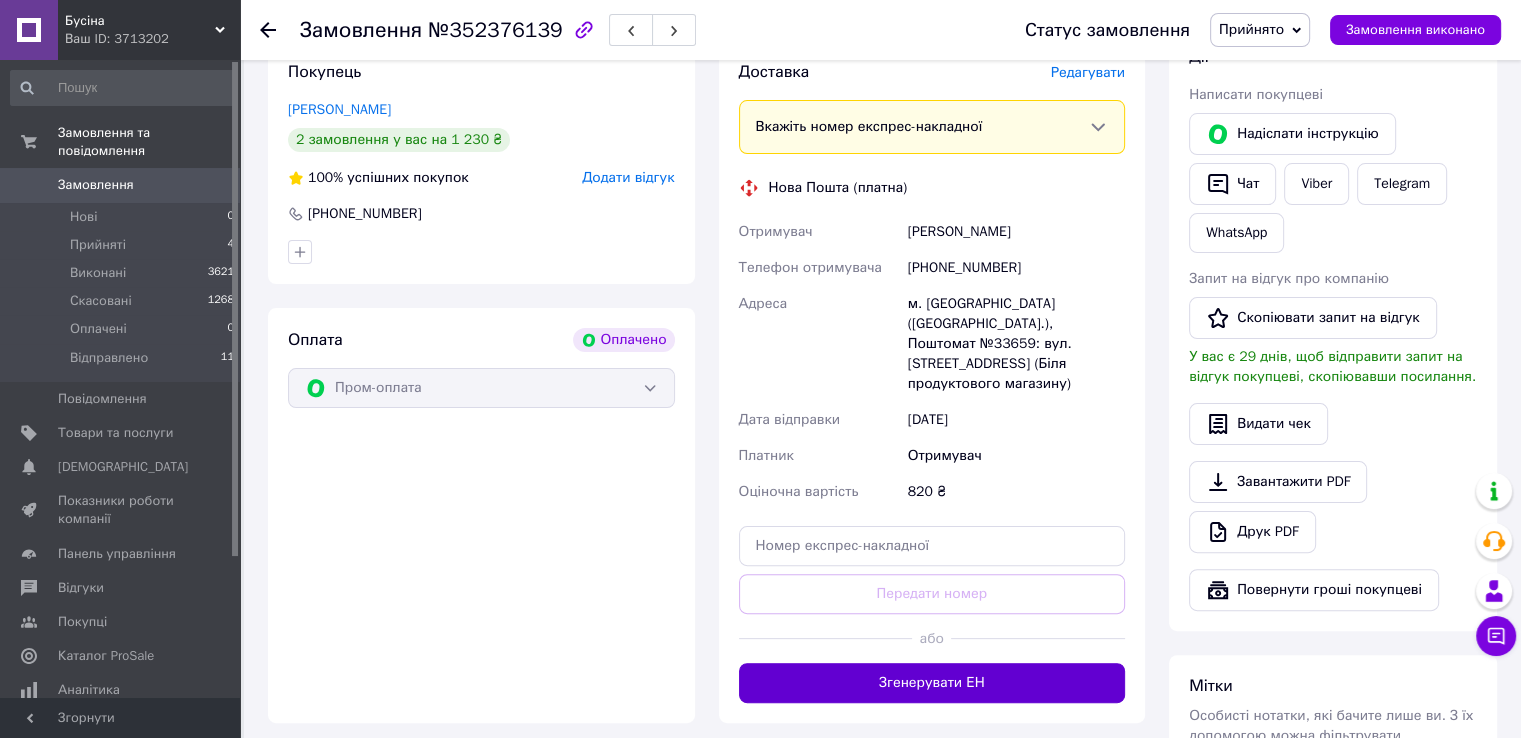 click on "Згенерувати ЕН" at bounding box center [932, 683] 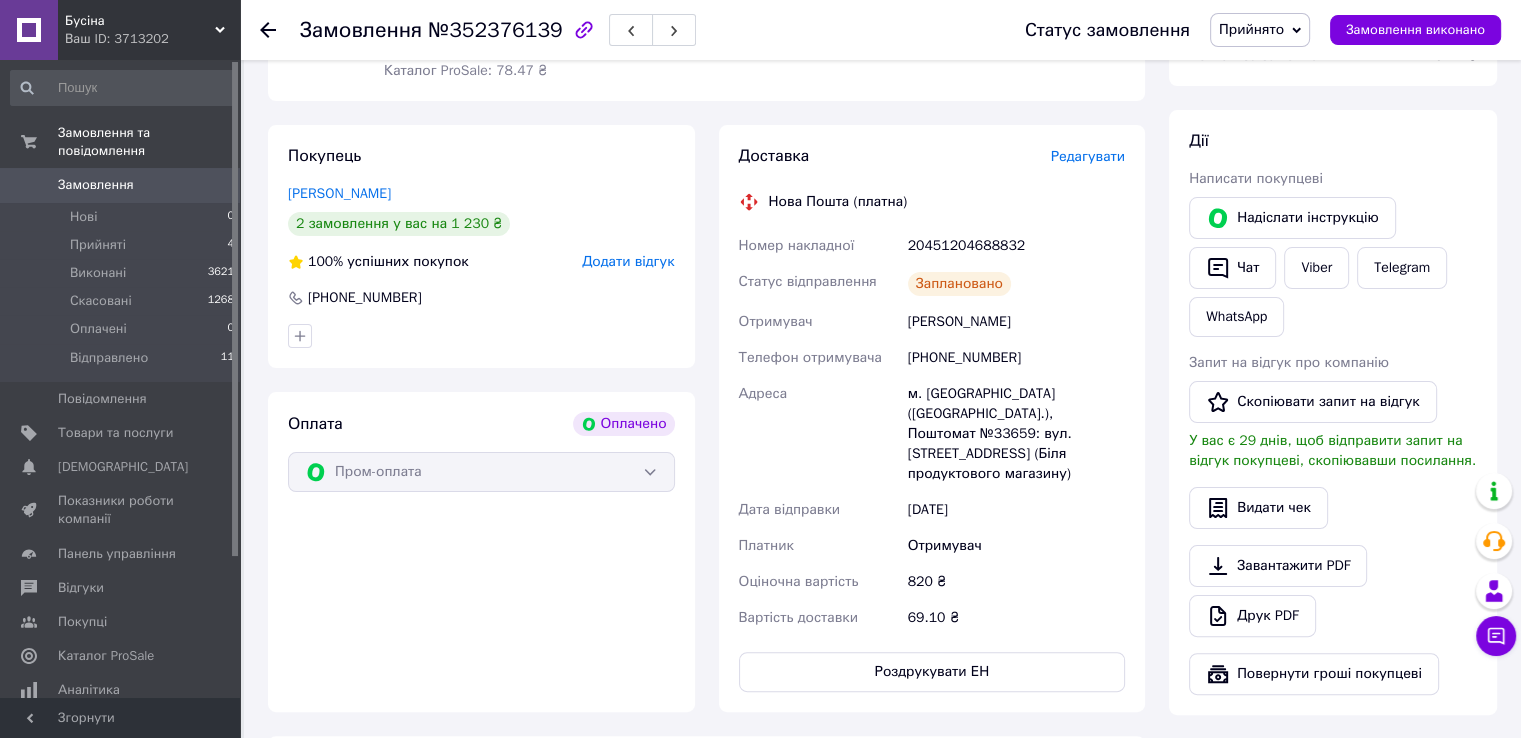 scroll, scrollTop: 100, scrollLeft: 0, axis: vertical 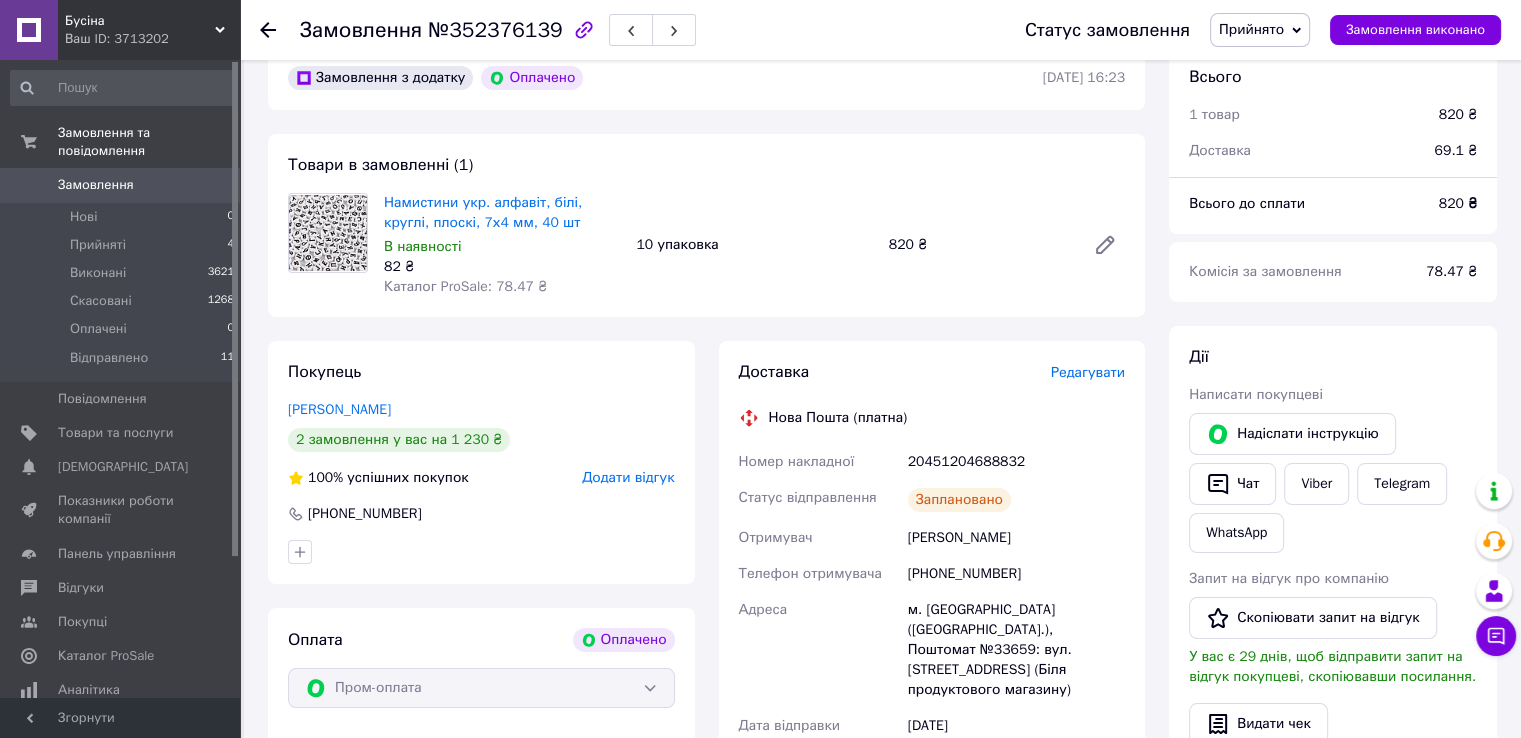 click on "Прийнято" at bounding box center [1251, 29] 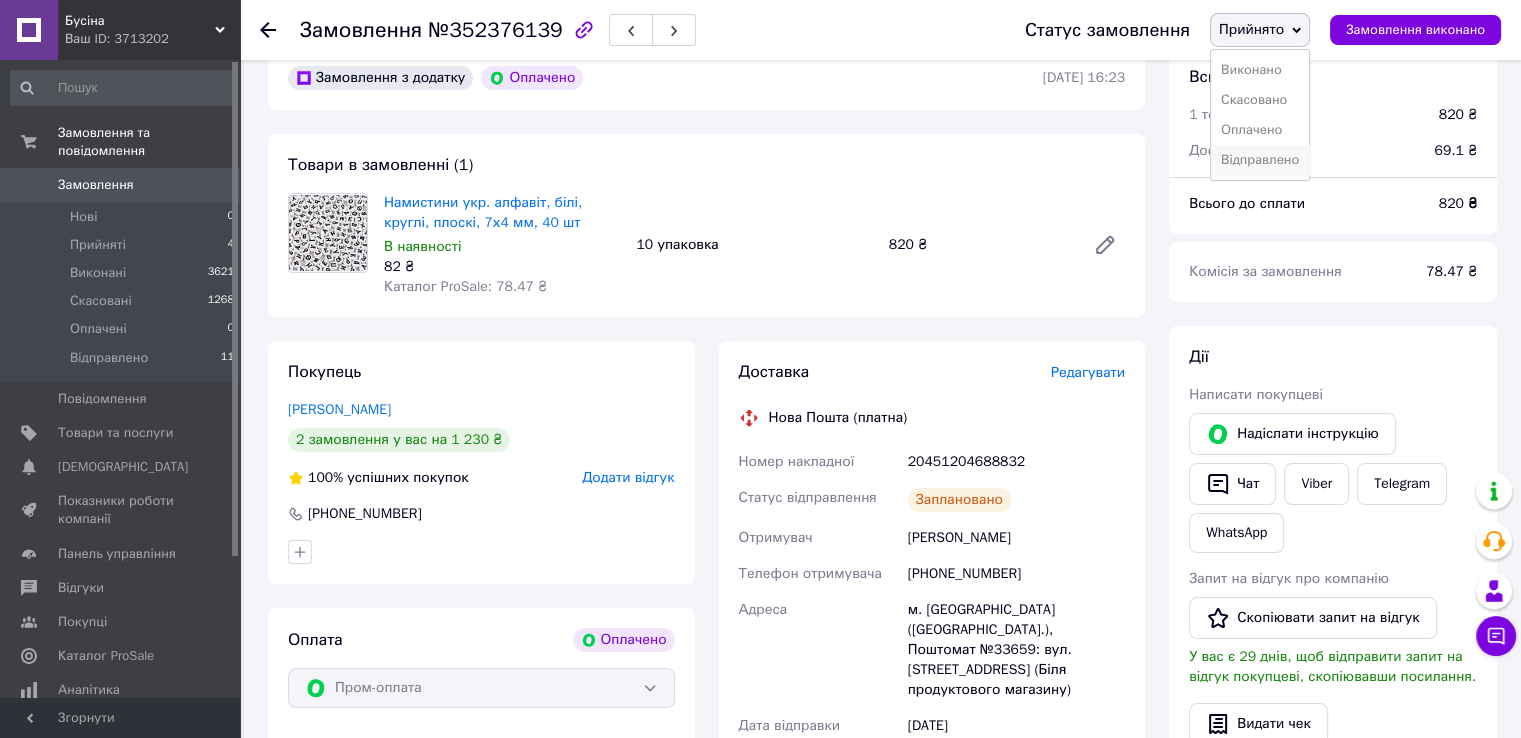 click on "Відправлено" at bounding box center (1260, 160) 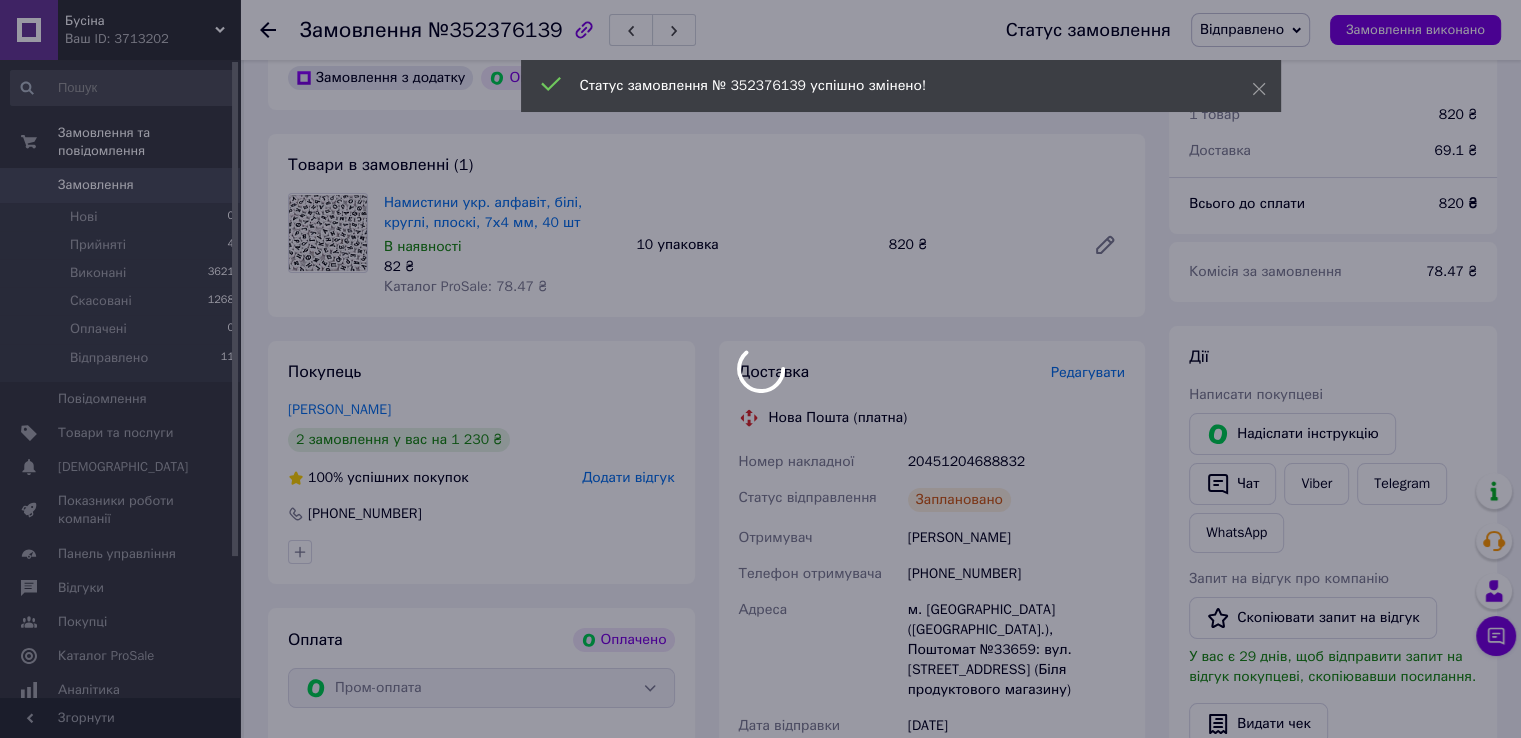 scroll, scrollTop: 0, scrollLeft: 0, axis: both 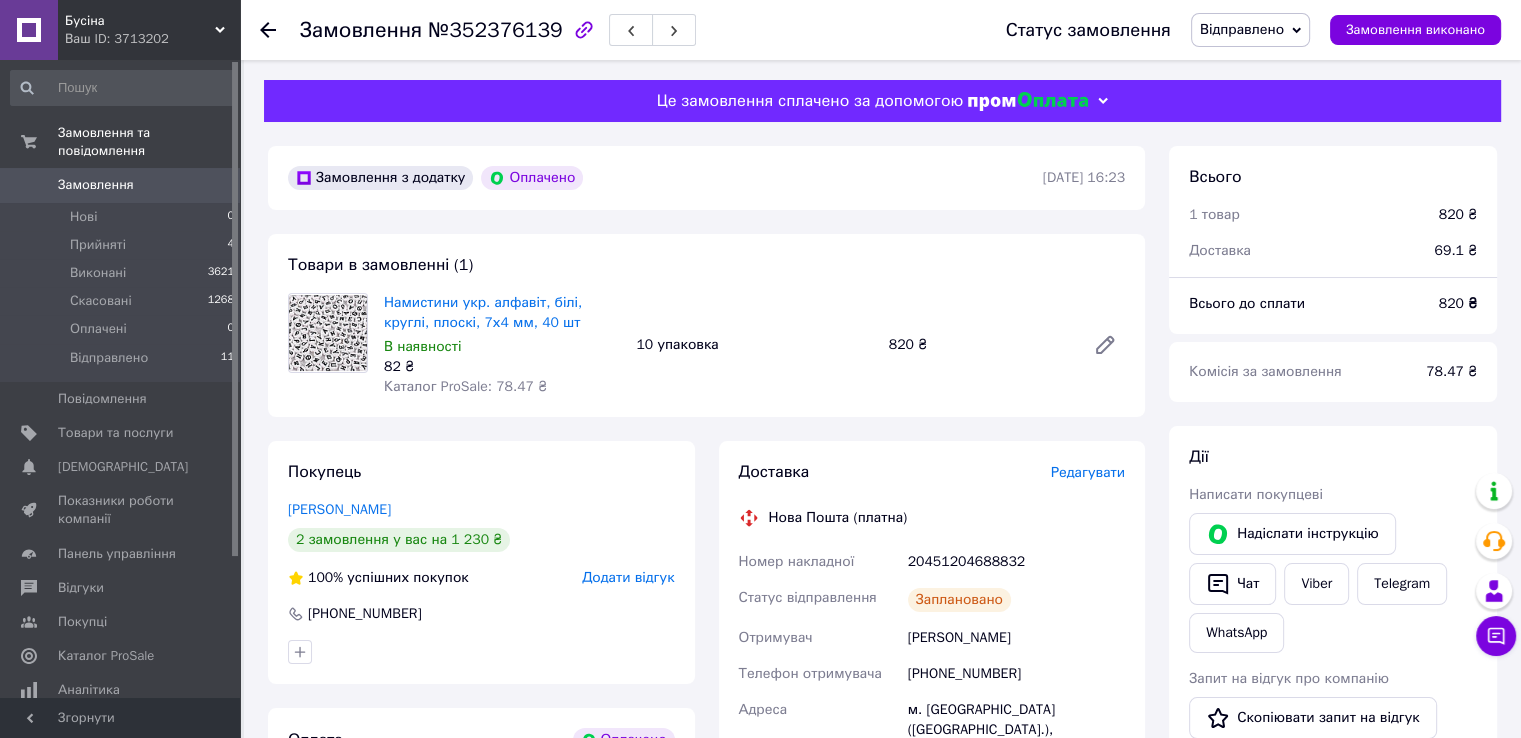 click on "Намистини укр. алфавіт, білі, круглі, плоскі, 7х4 мм, 40 шт В наявності 82 ₴ Каталог ProSale: 78.47 ₴  10 упаковка 820 ₴" at bounding box center (754, 345) 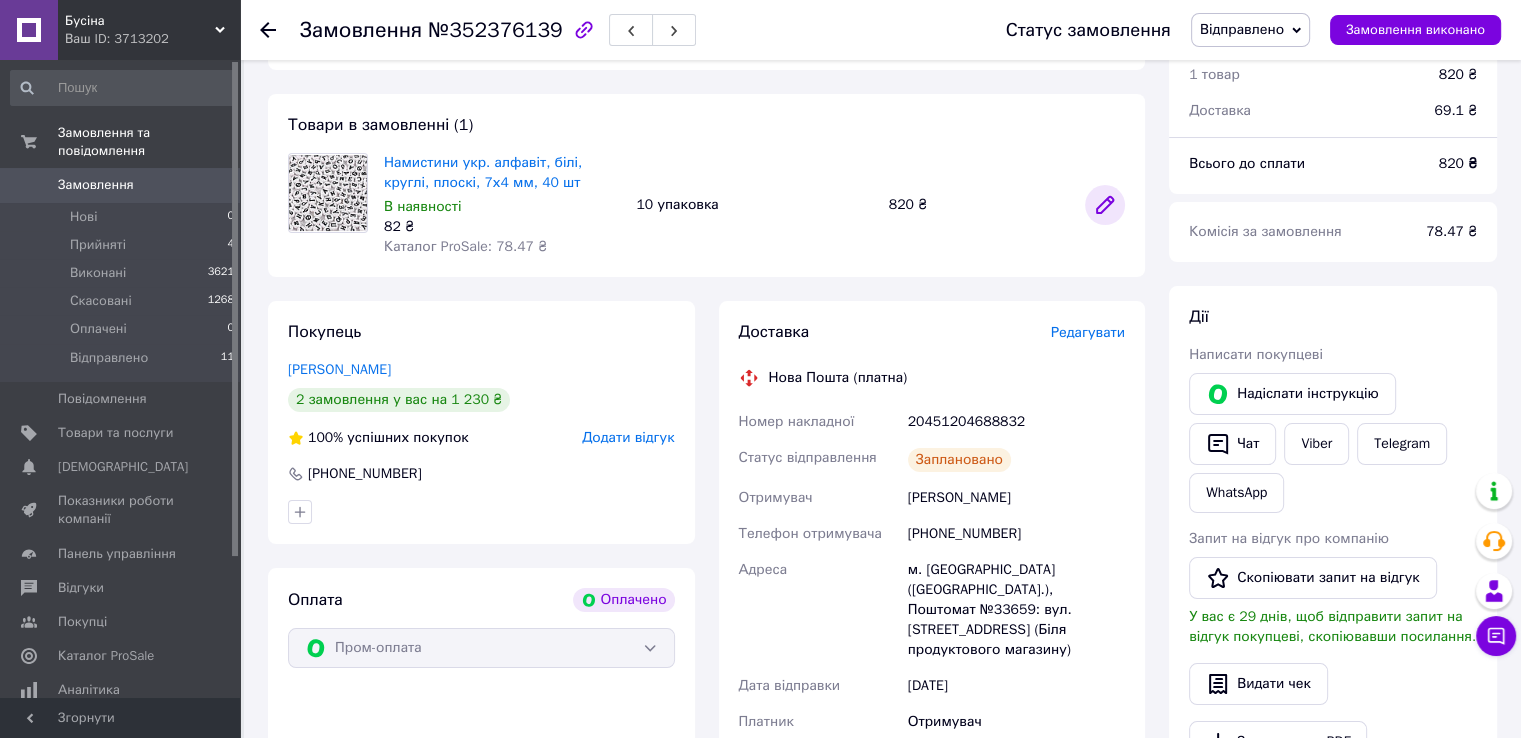 scroll, scrollTop: 300, scrollLeft: 0, axis: vertical 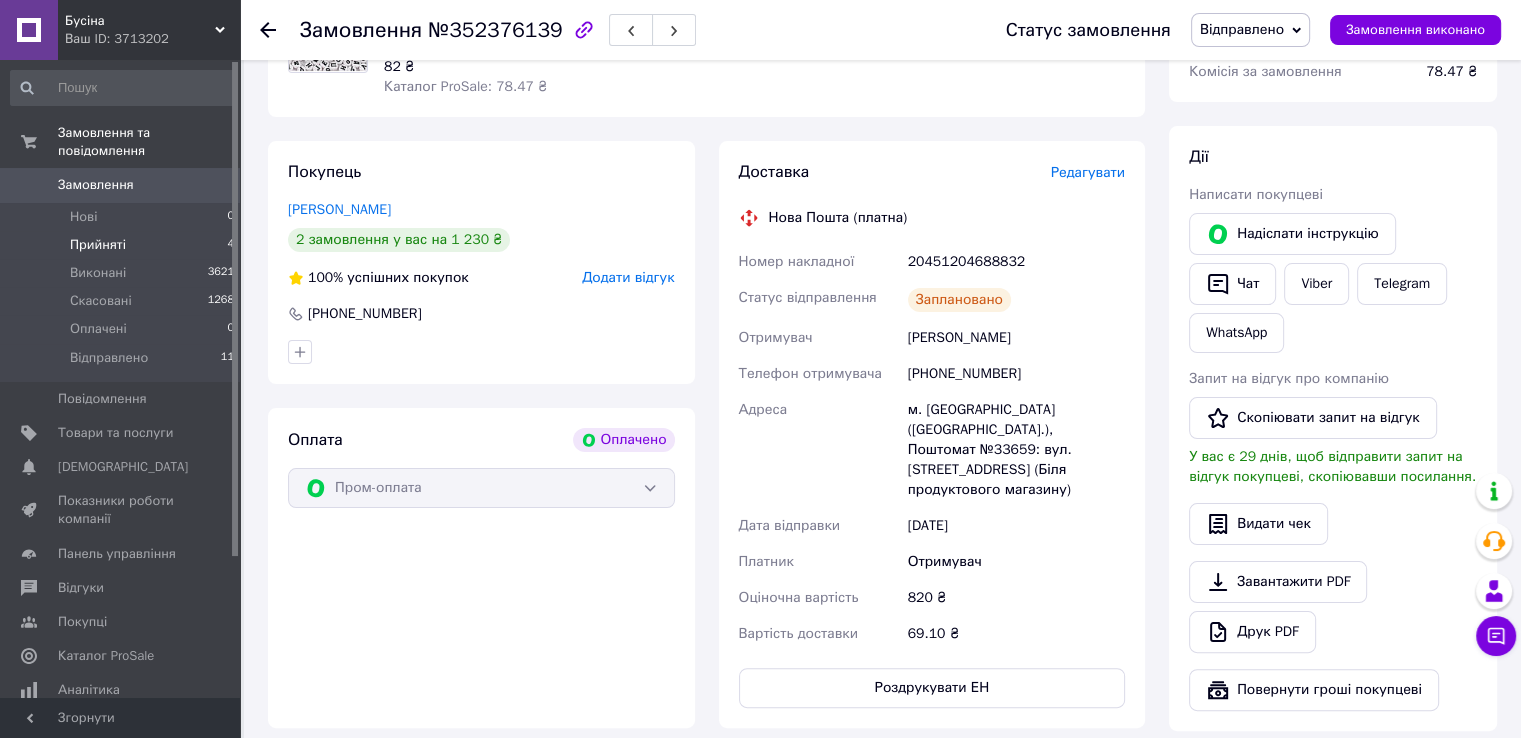 click on "Прийняті 4" at bounding box center (123, 245) 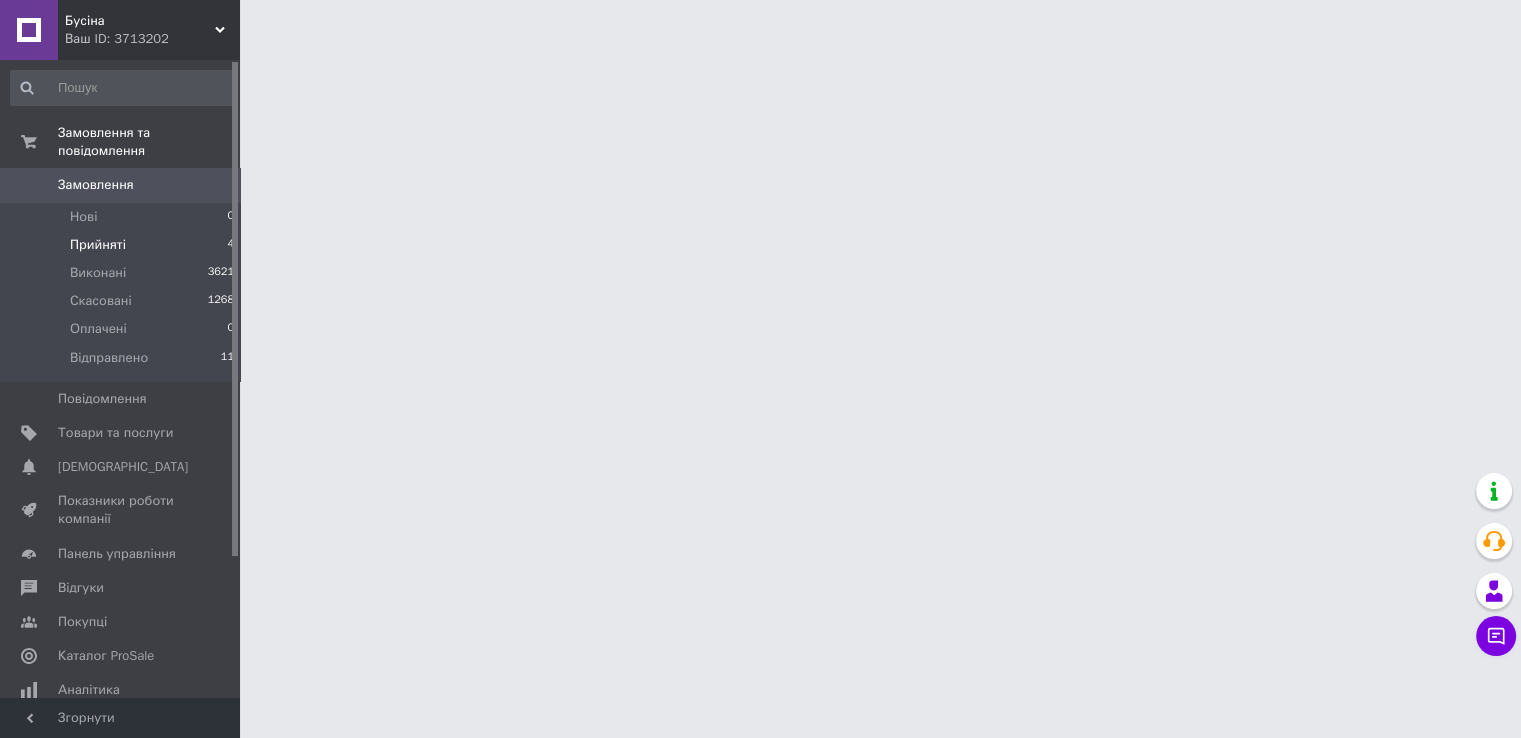 scroll, scrollTop: 0, scrollLeft: 0, axis: both 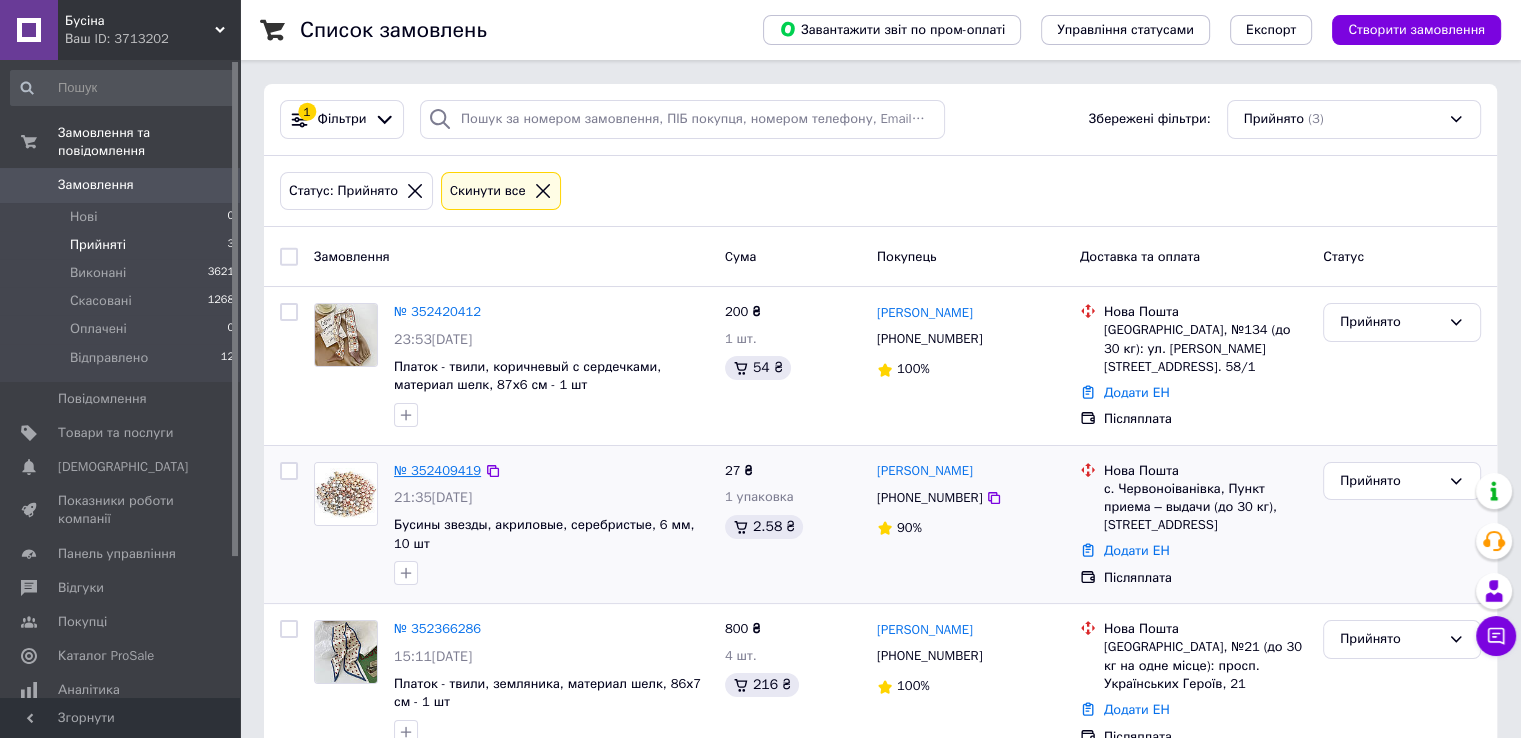 click on "№ 352409419" at bounding box center (437, 470) 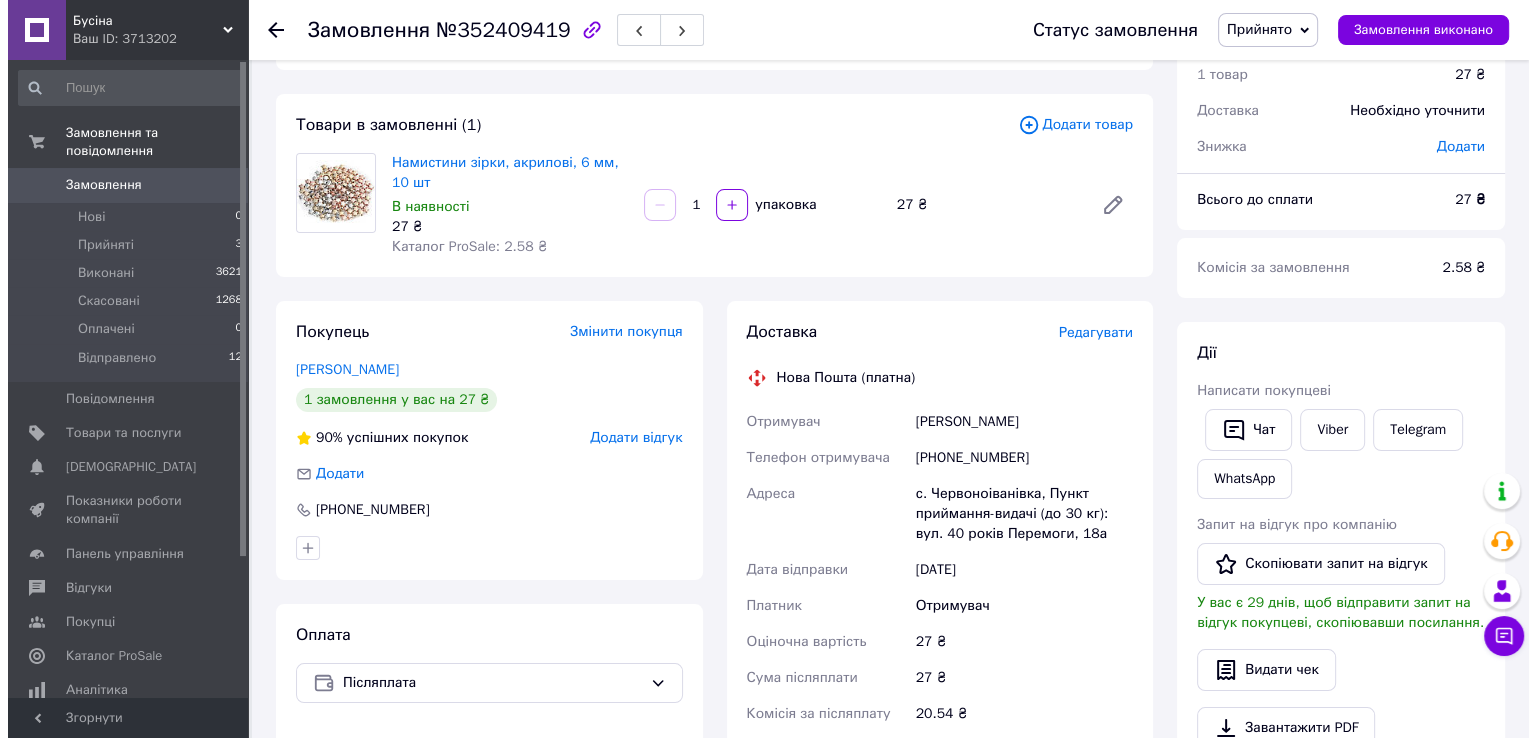 scroll, scrollTop: 100, scrollLeft: 0, axis: vertical 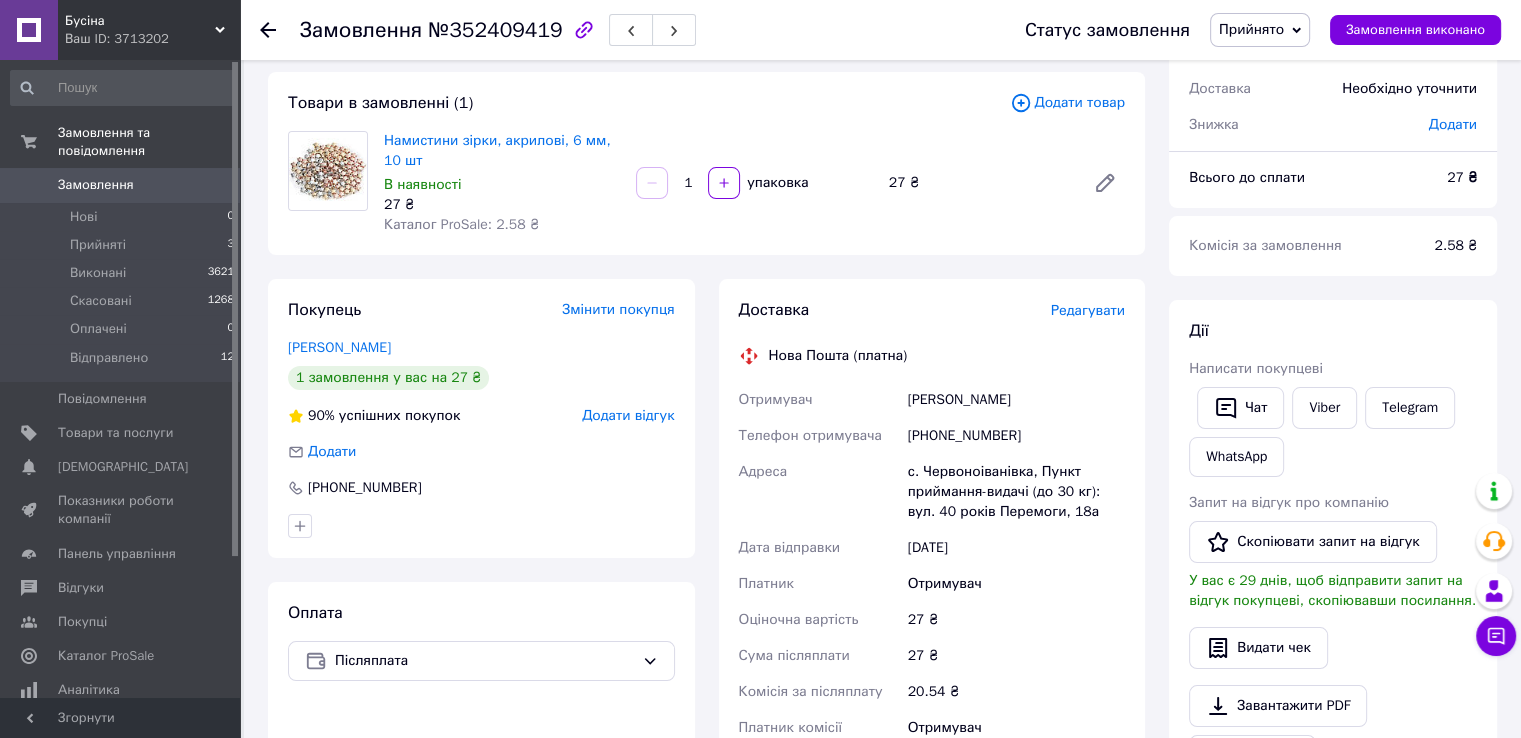 click on "Редагувати" at bounding box center [1088, 310] 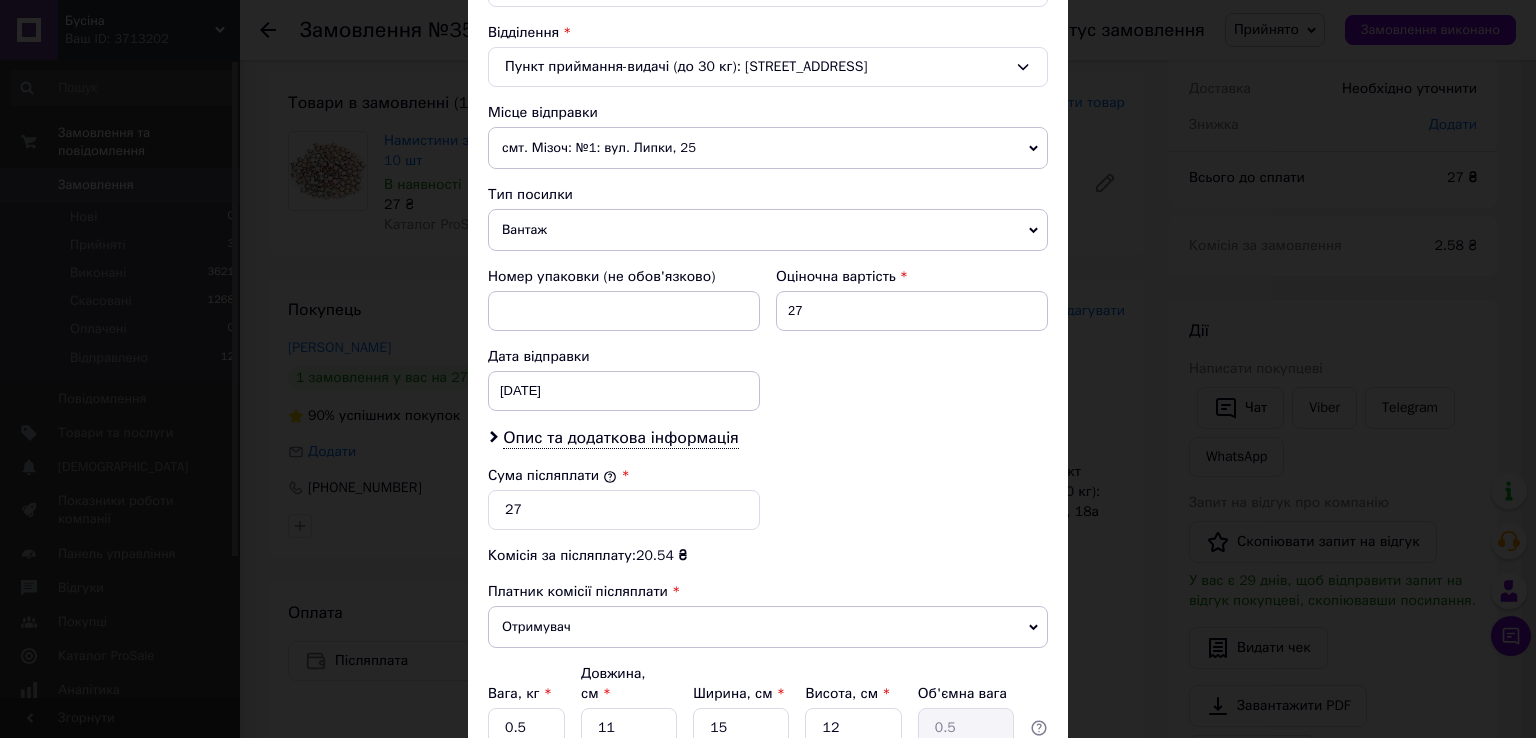 scroll, scrollTop: 582, scrollLeft: 0, axis: vertical 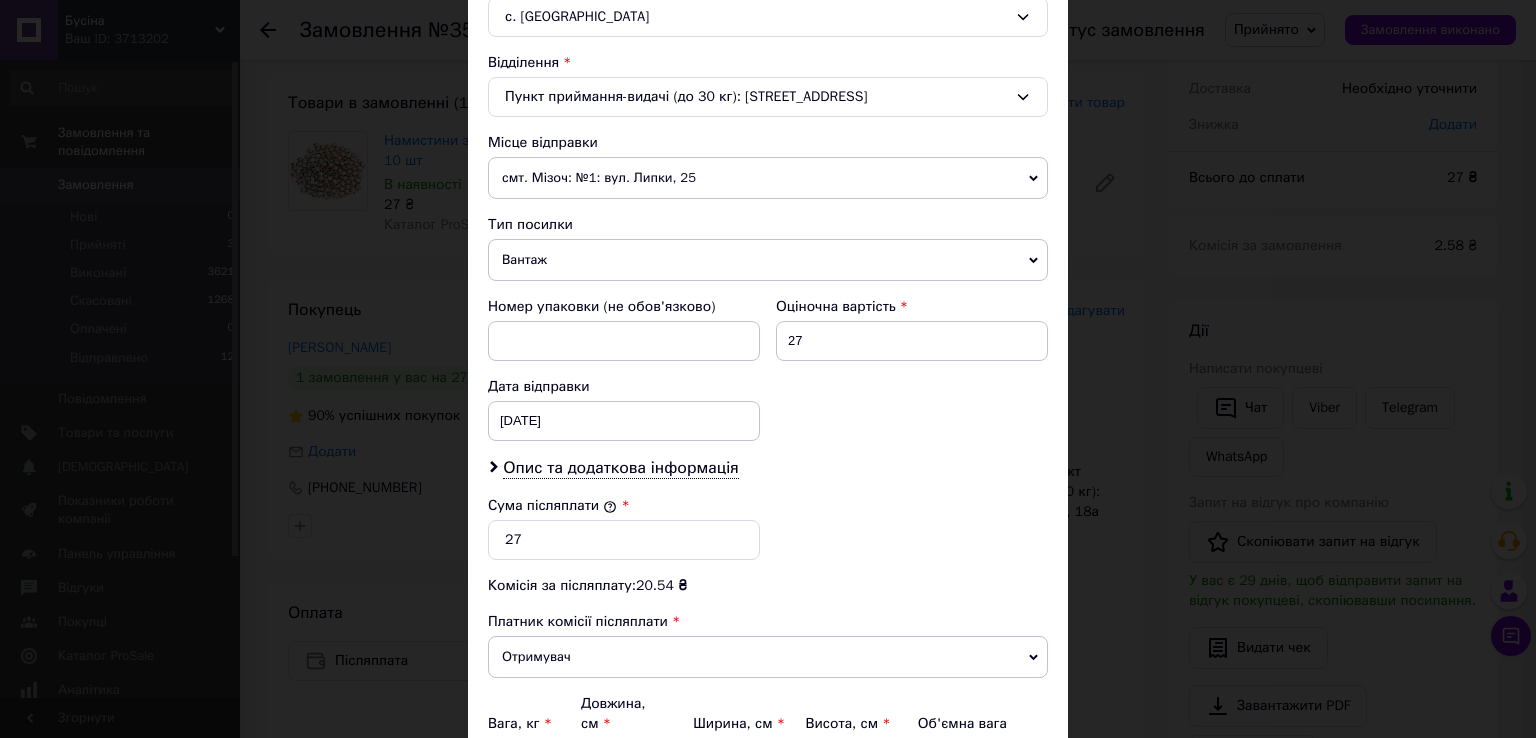 drag, startPoint x: 581, startPoint y: 244, endPoint x: 581, endPoint y: 265, distance: 21 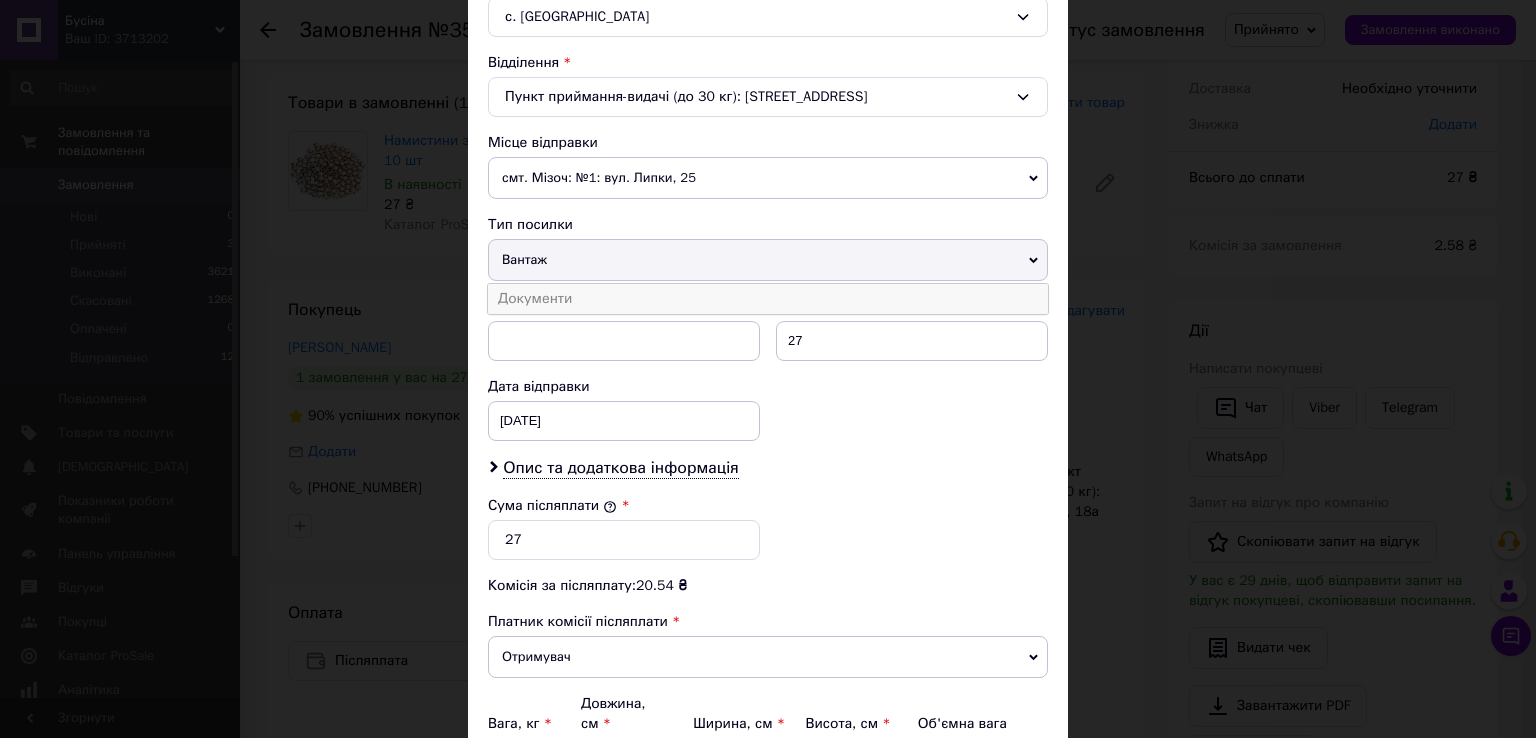 click on "Документи" at bounding box center (768, 299) 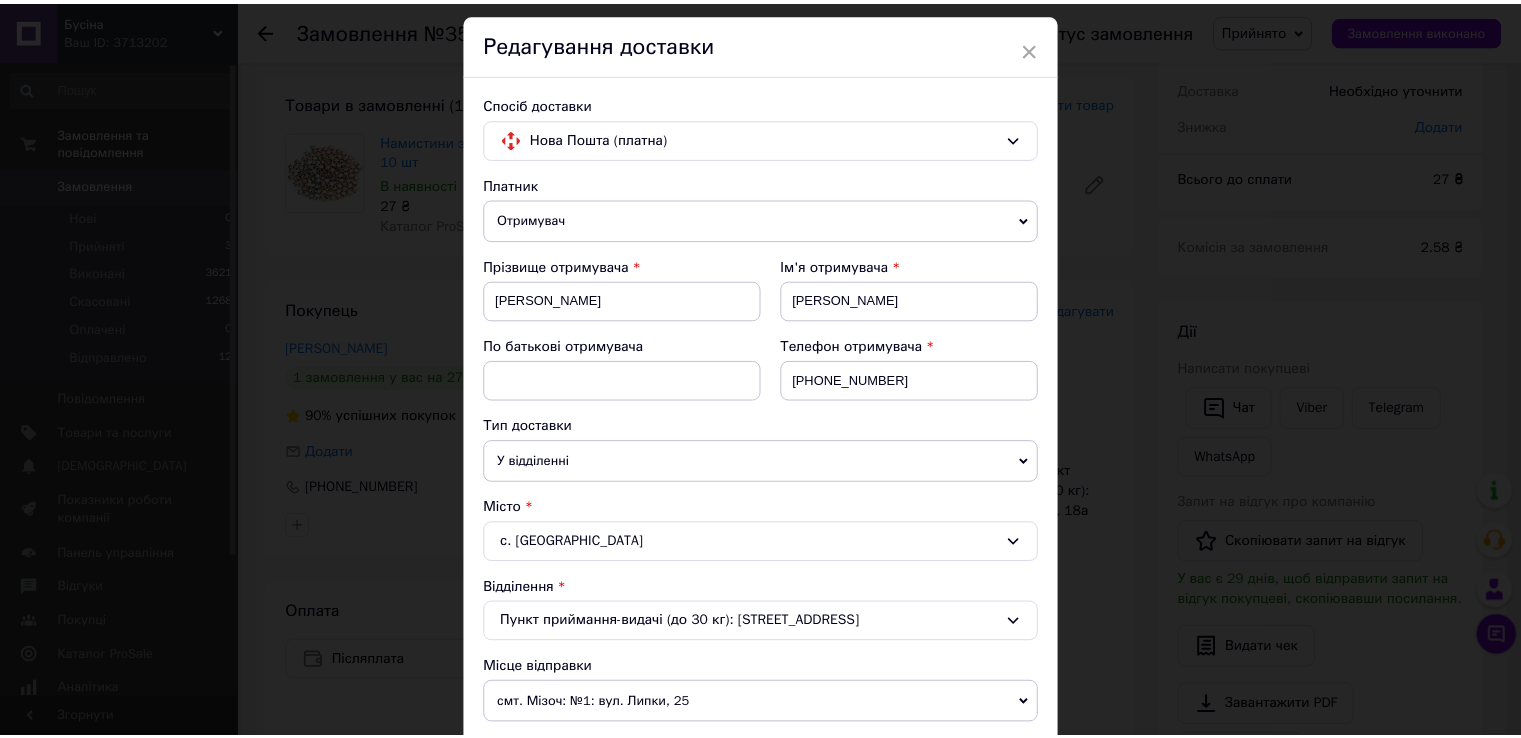 scroll, scrollTop: 0, scrollLeft: 0, axis: both 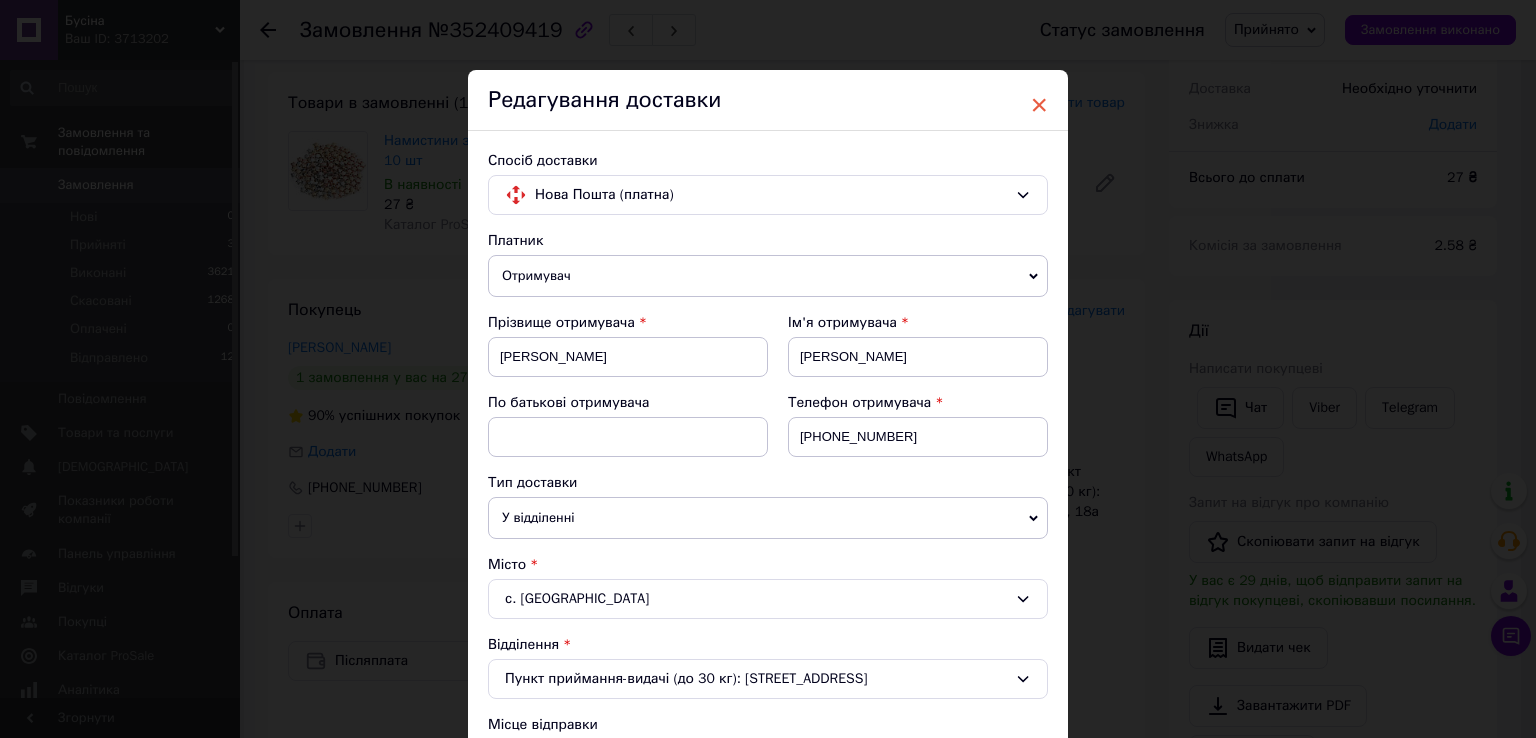 click on "×" at bounding box center (1039, 105) 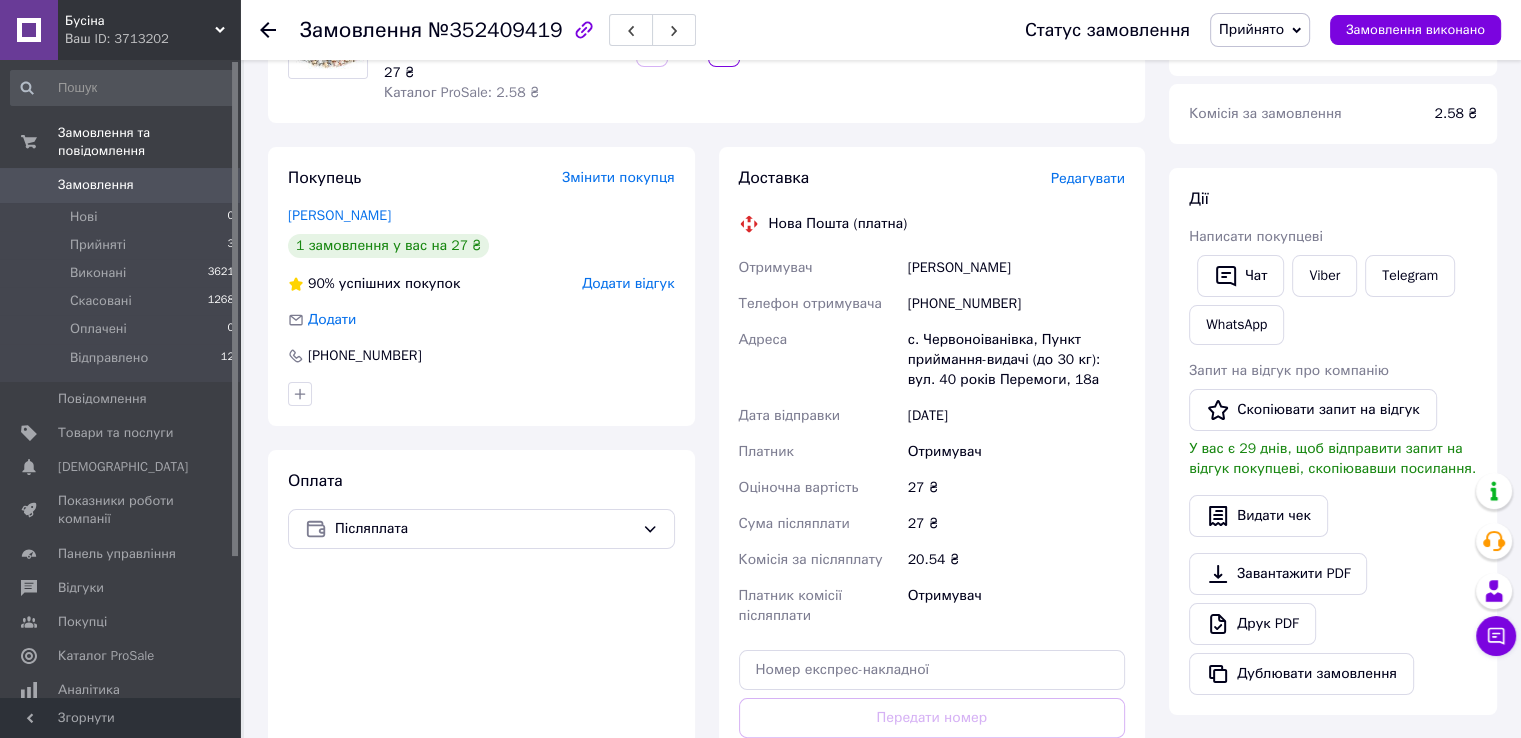 scroll, scrollTop: 400, scrollLeft: 0, axis: vertical 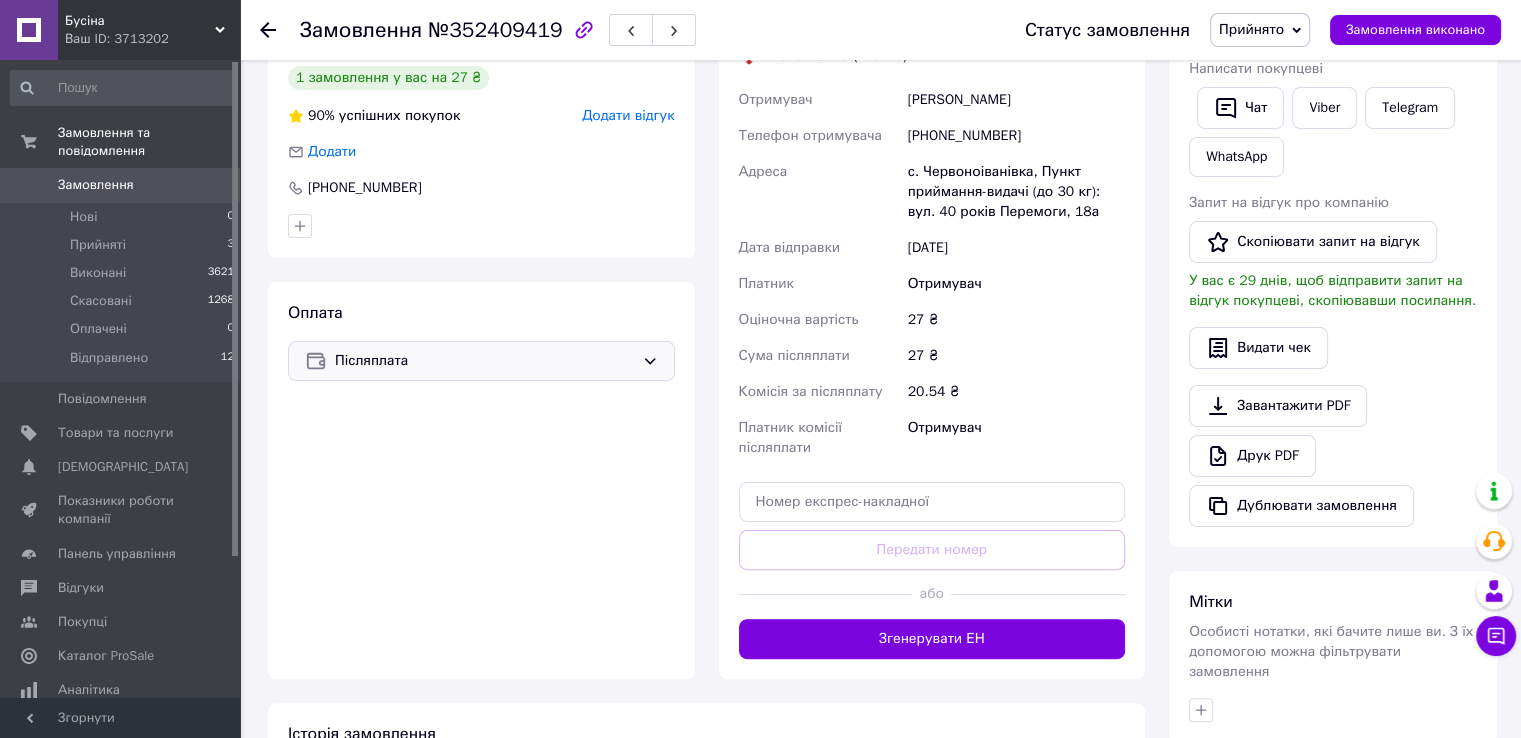 click on "Післяплата" at bounding box center (484, 361) 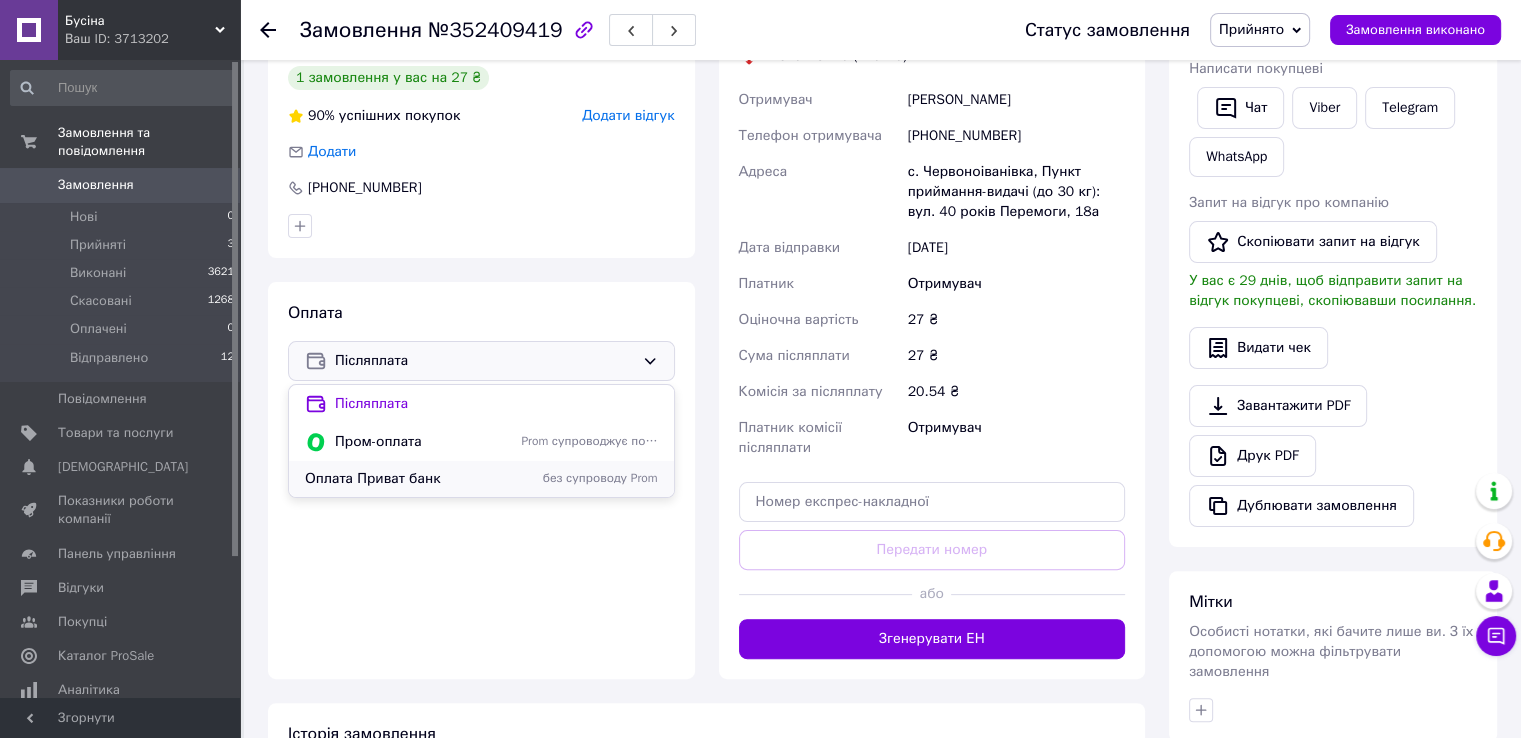 click on "Оплата Приват банк" at bounding box center [409, 479] 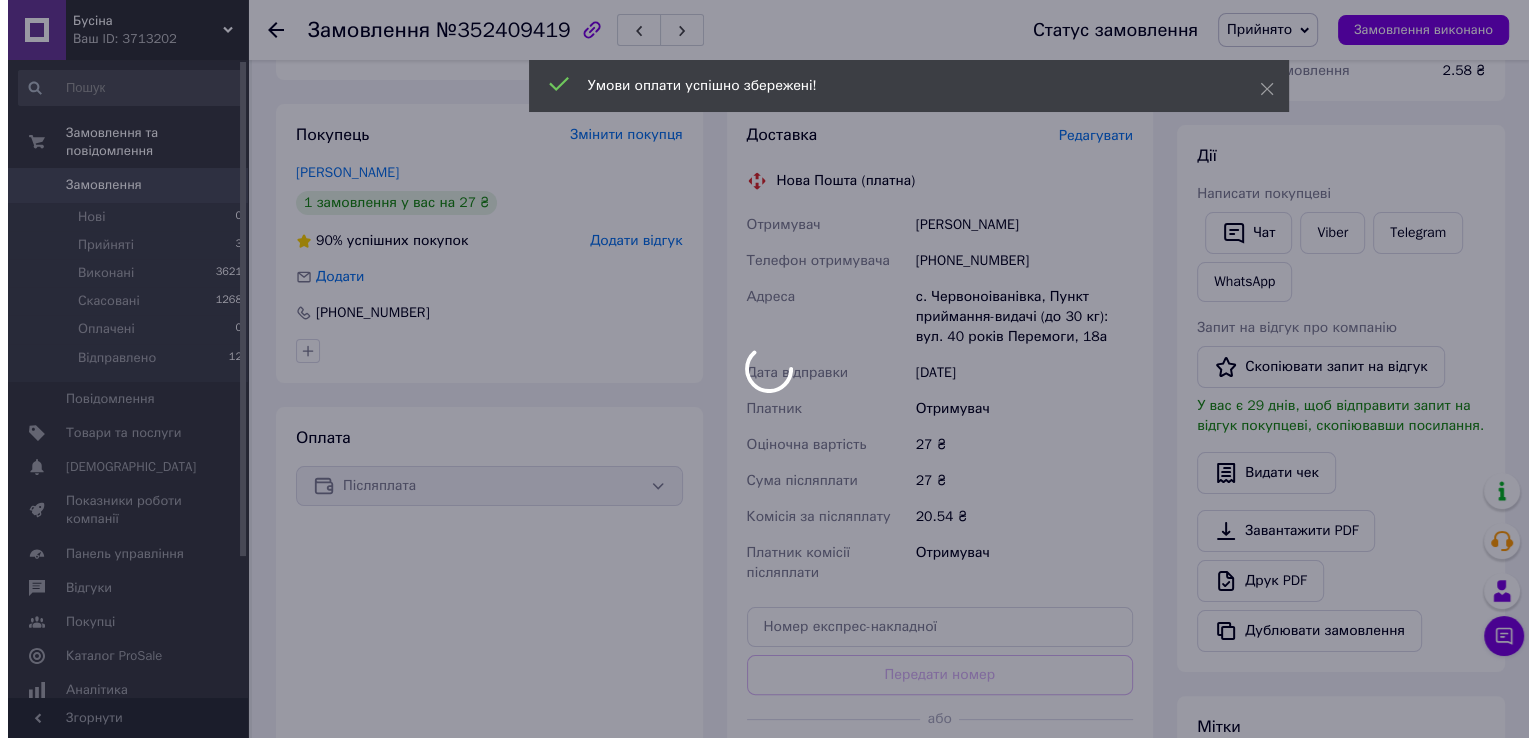 scroll, scrollTop: 0, scrollLeft: 0, axis: both 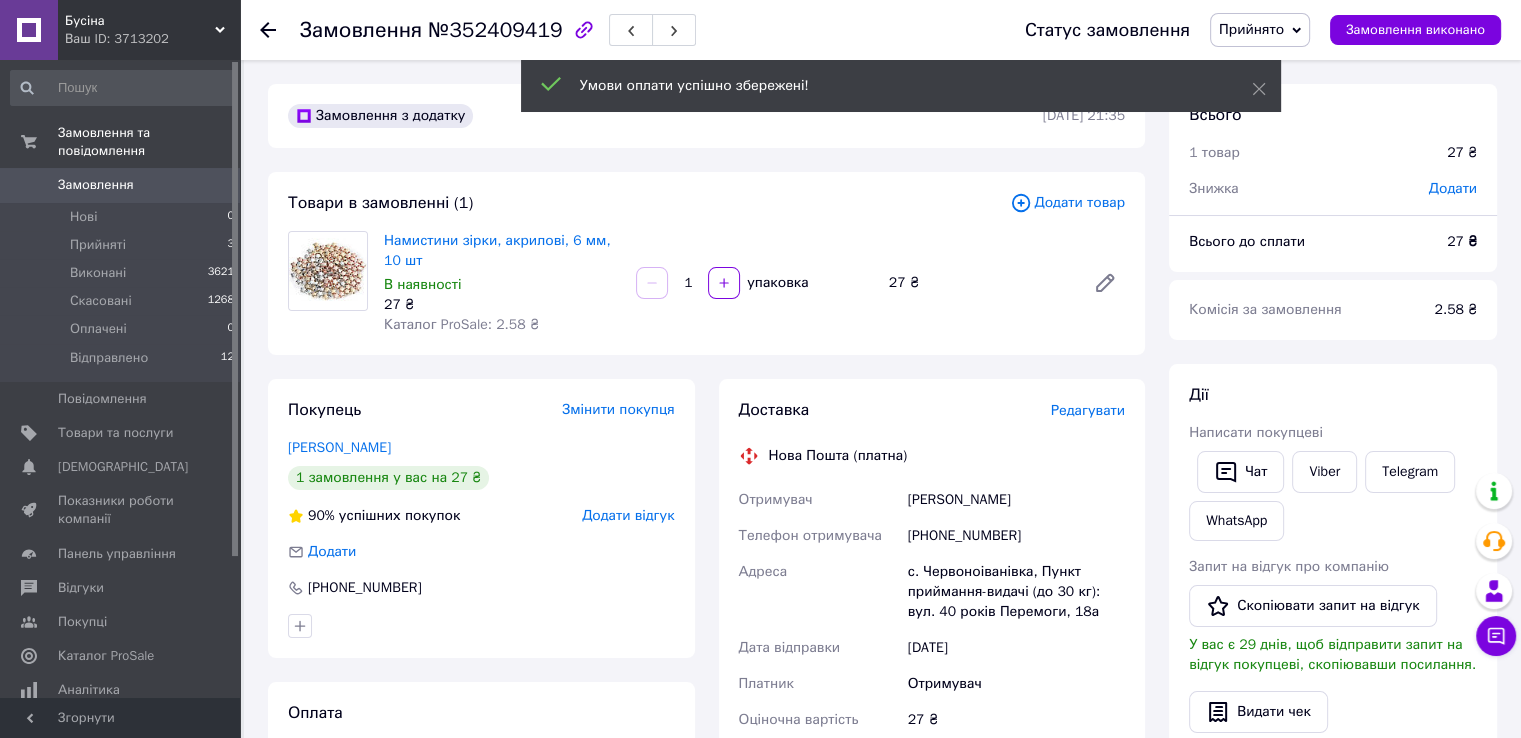 click on "Редагувати" at bounding box center (1088, 410) 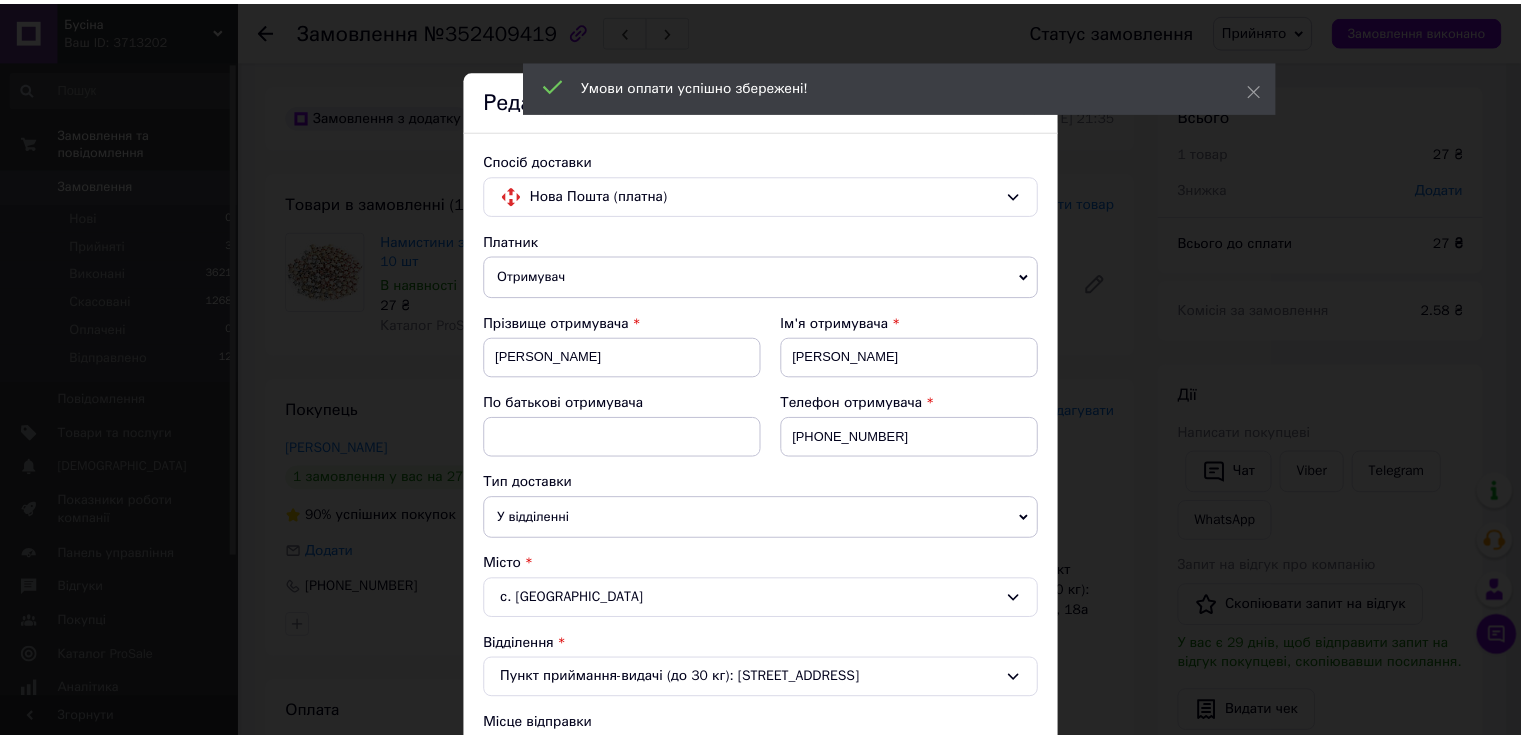 scroll, scrollTop: 620, scrollLeft: 0, axis: vertical 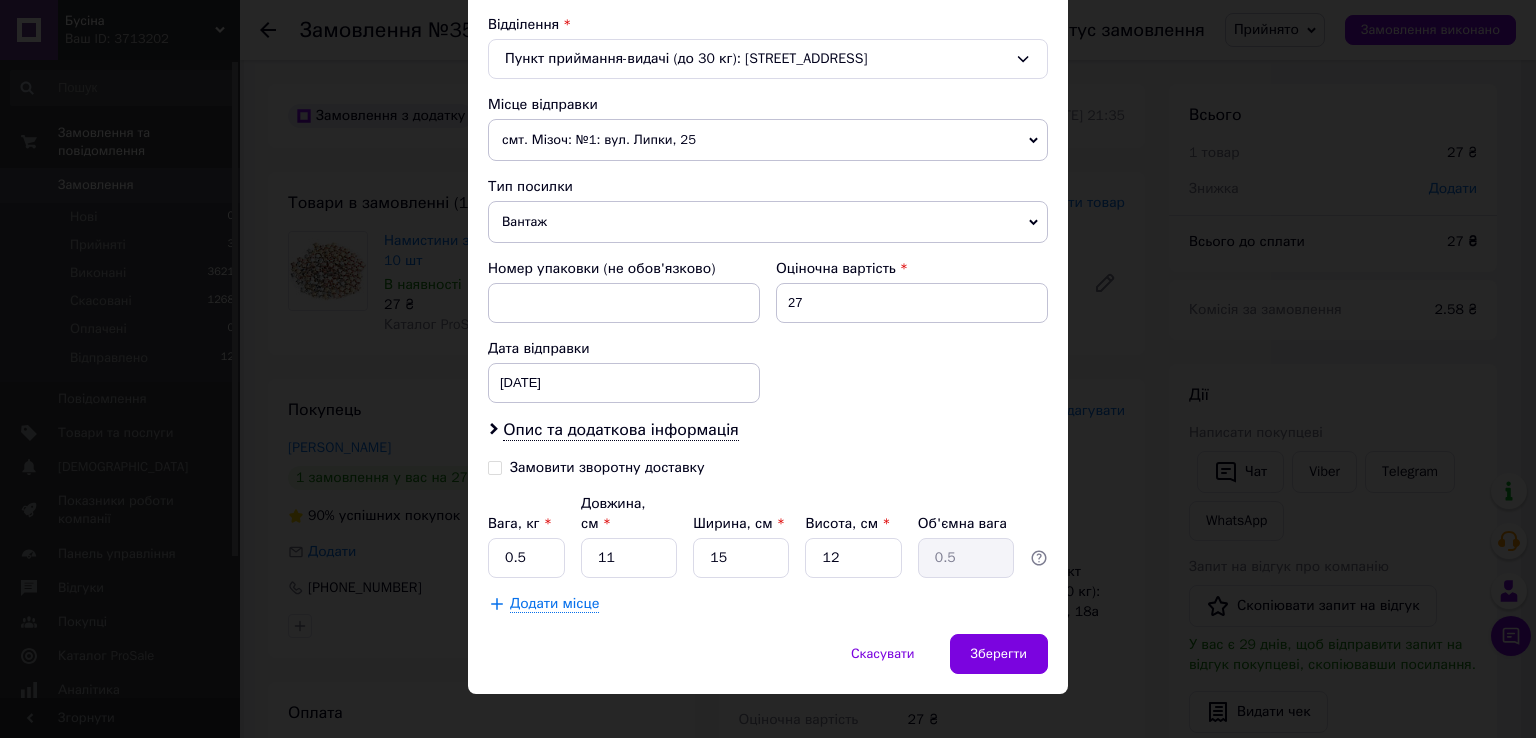 click on "Вантаж" at bounding box center [768, 222] 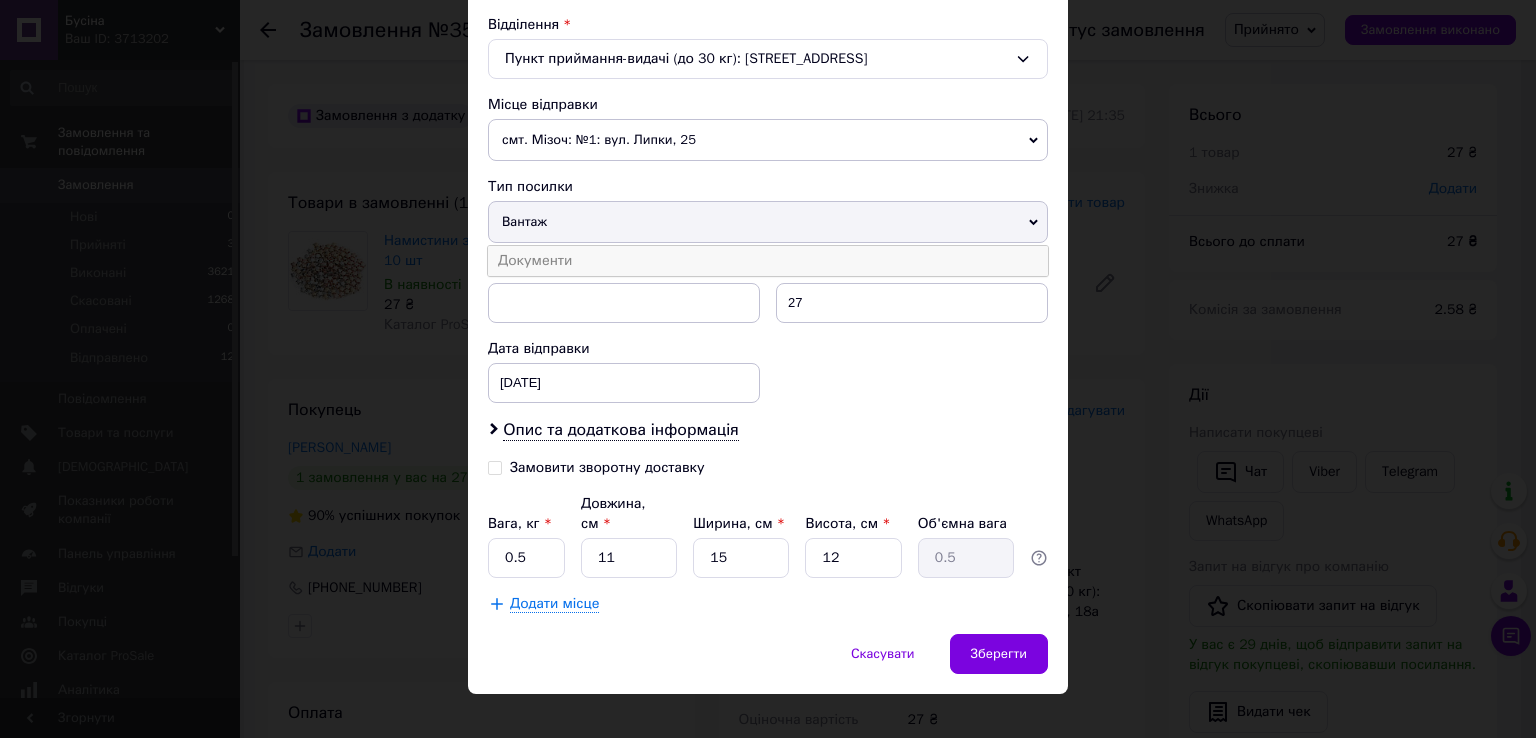 click on "Документи" at bounding box center [768, 261] 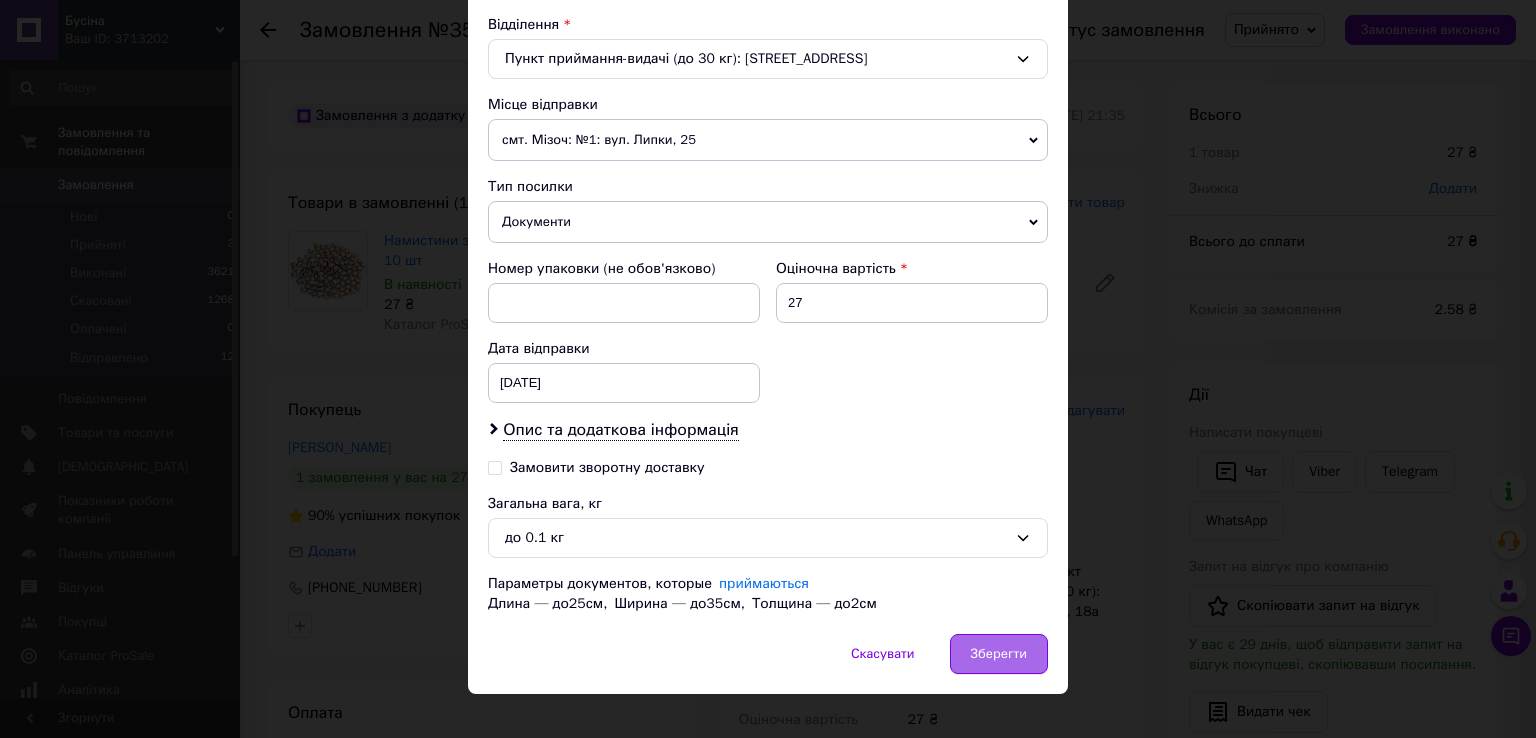 click on "Зберегти" at bounding box center [999, 654] 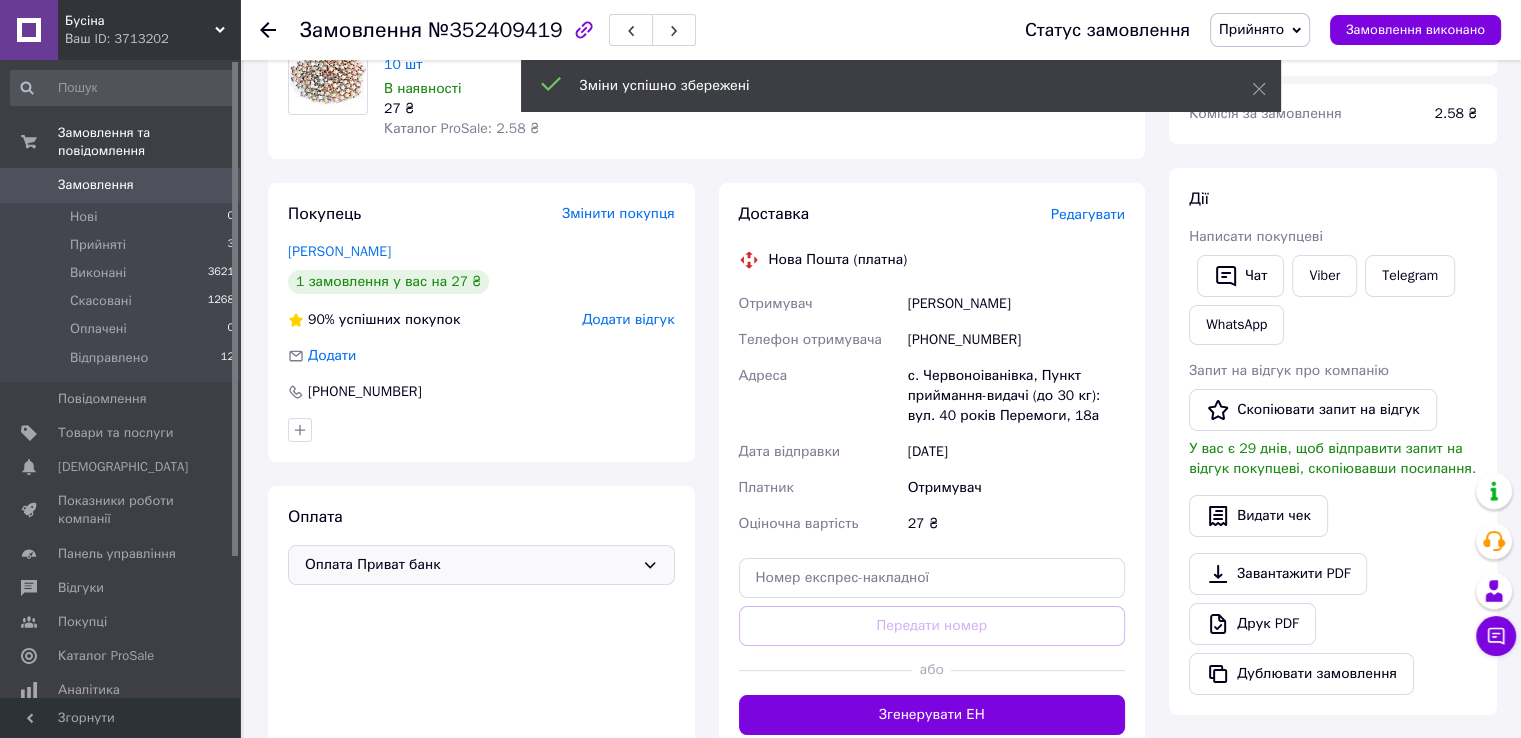 scroll, scrollTop: 300, scrollLeft: 0, axis: vertical 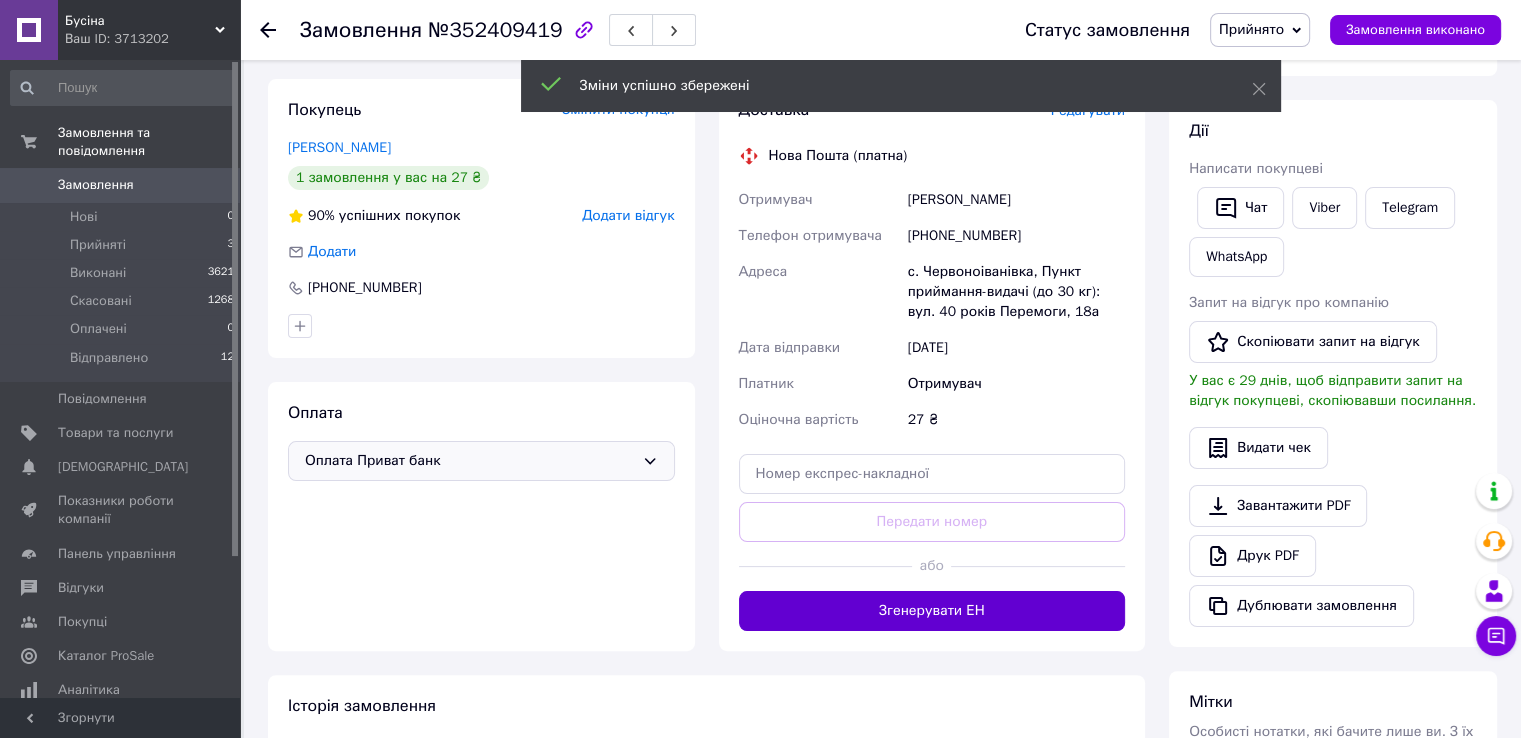 click on "Згенерувати ЕН" at bounding box center (932, 611) 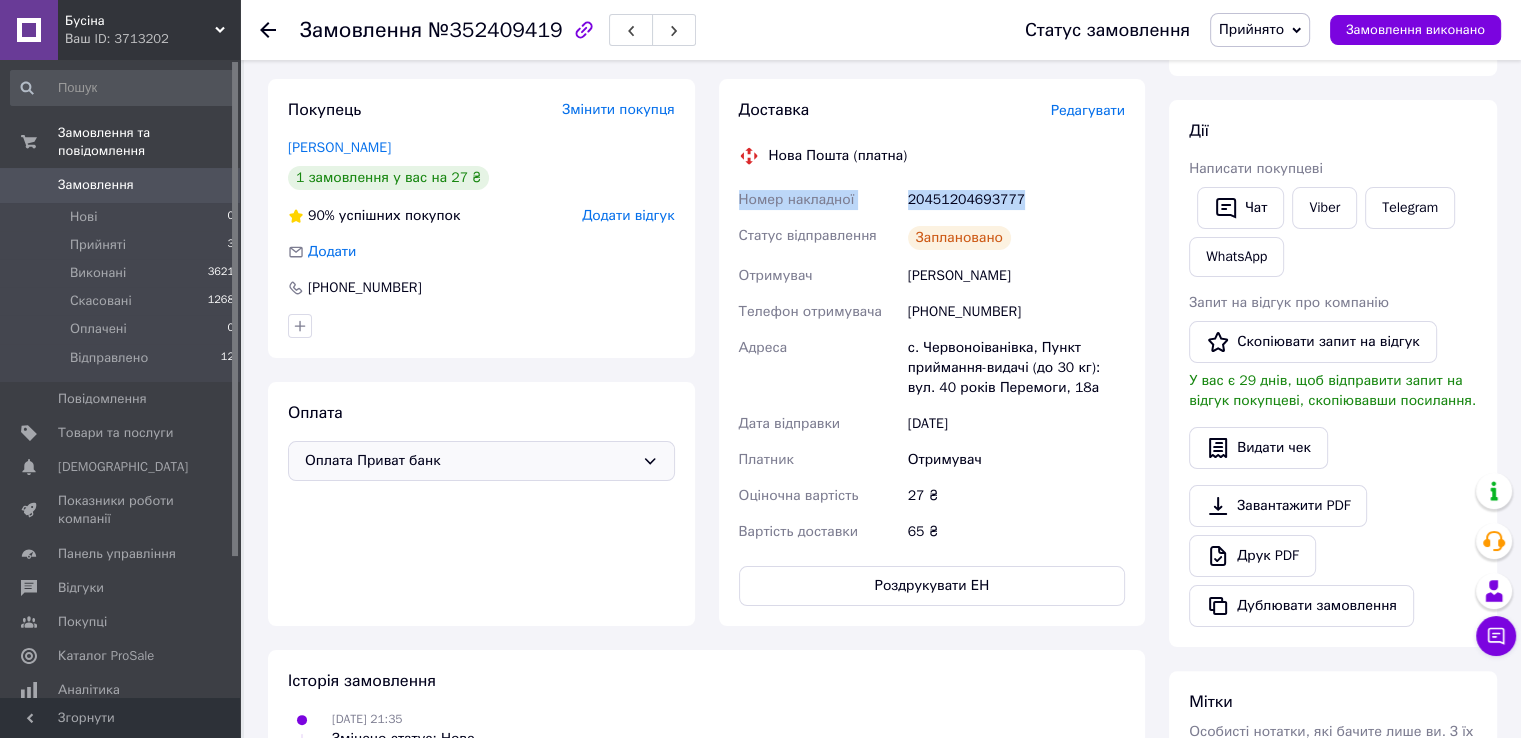 drag, startPoint x: 1065, startPoint y: 196, endPoint x: 720, endPoint y: 210, distance: 345.28394 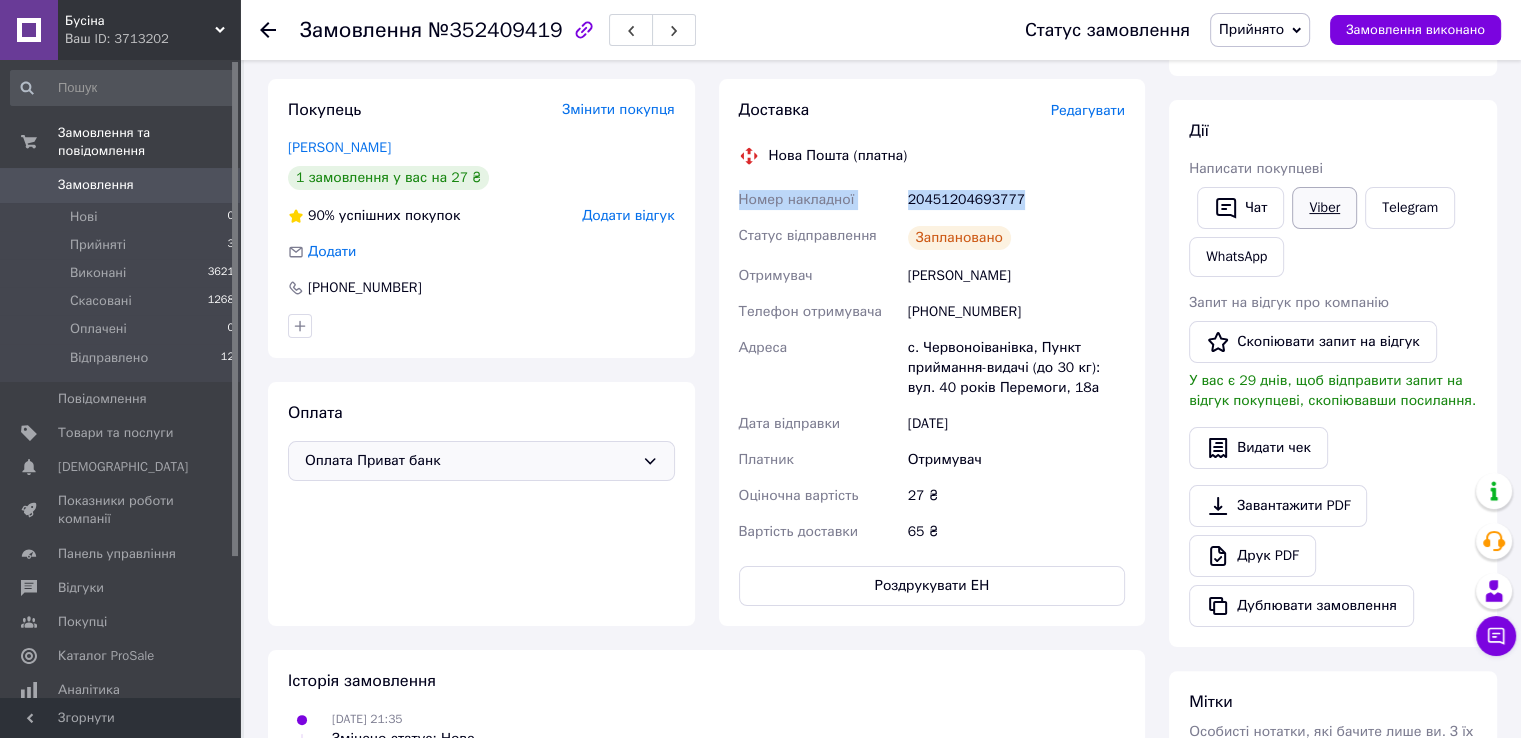 click on "Viber" at bounding box center (1324, 208) 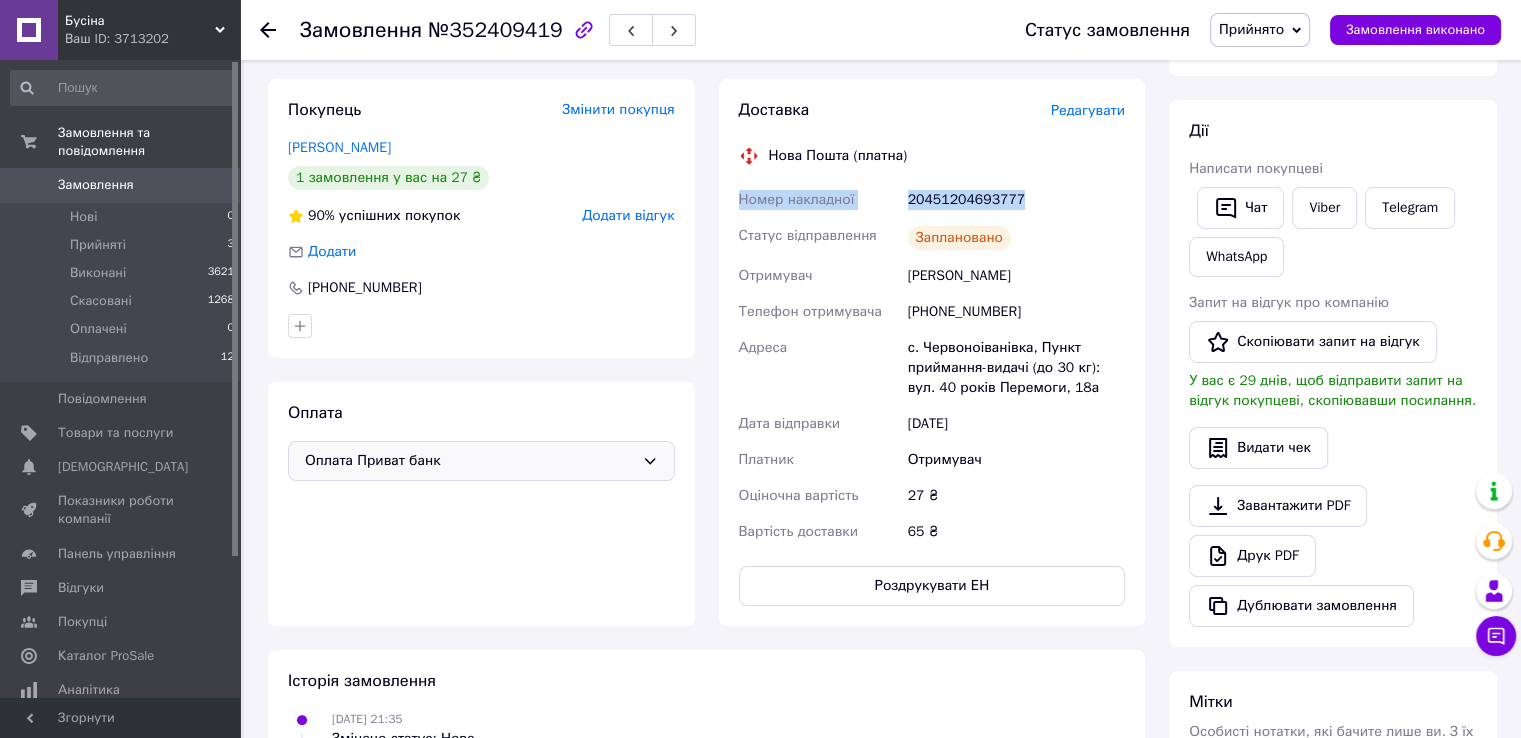 click on "Прийнято" at bounding box center [1251, 29] 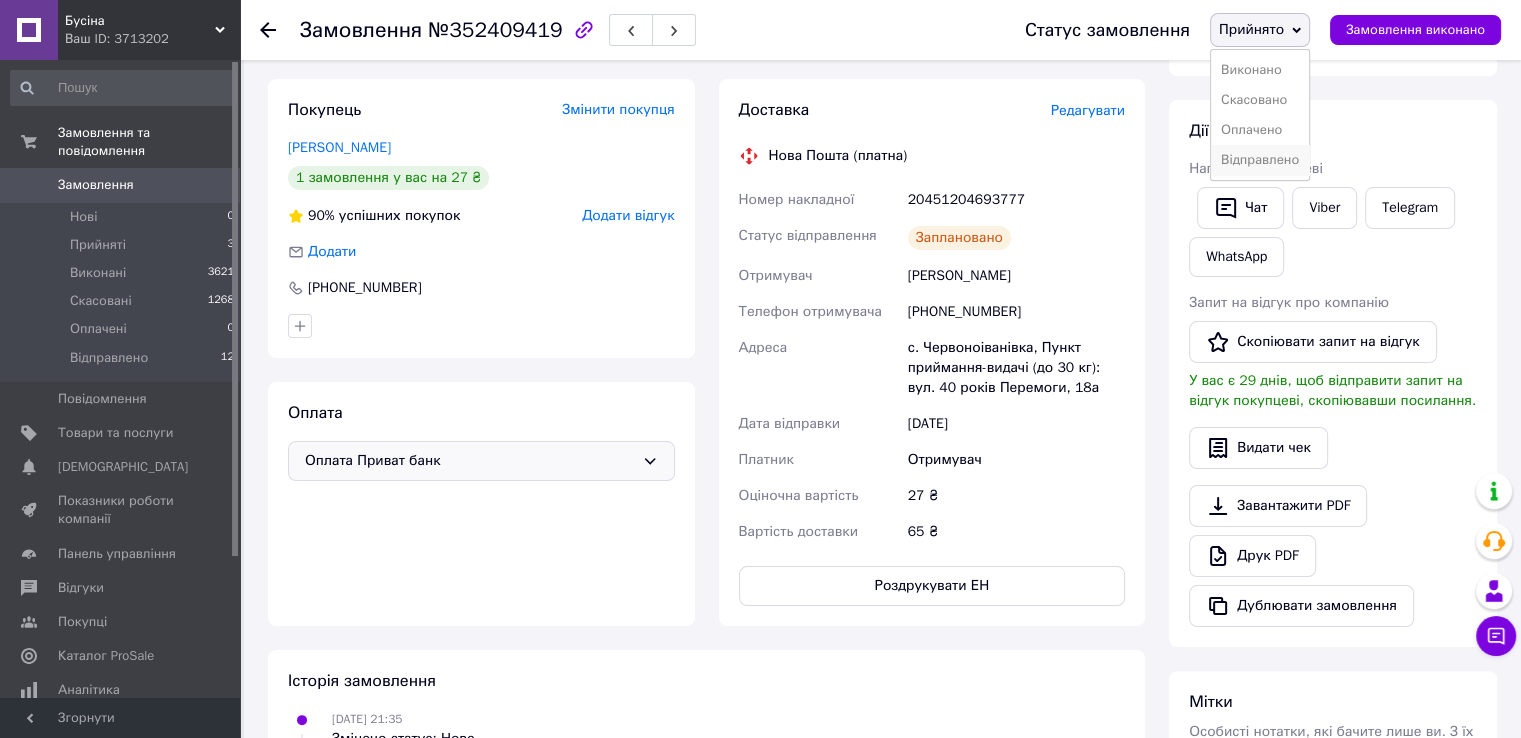 click on "Відправлено" at bounding box center (1260, 160) 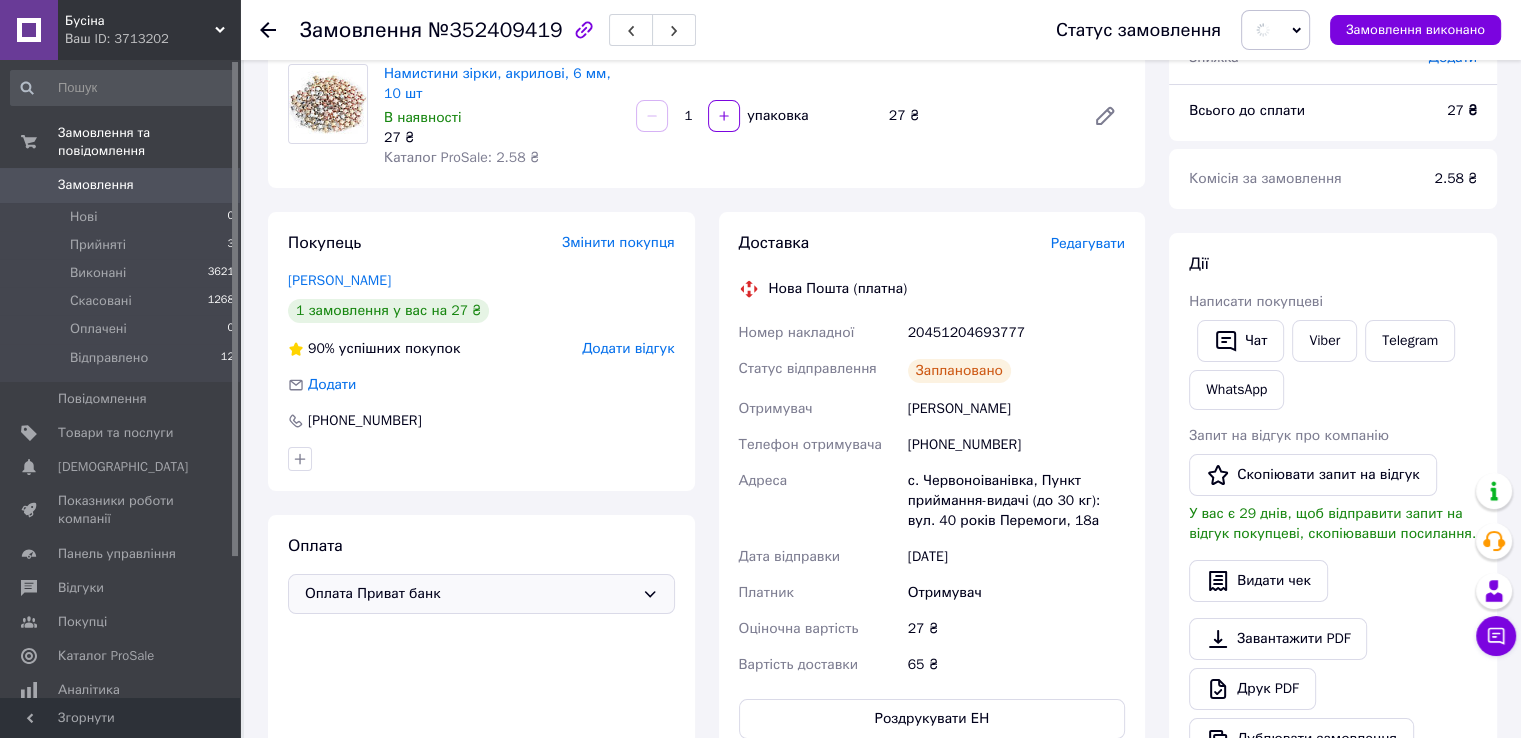 scroll, scrollTop: 0, scrollLeft: 0, axis: both 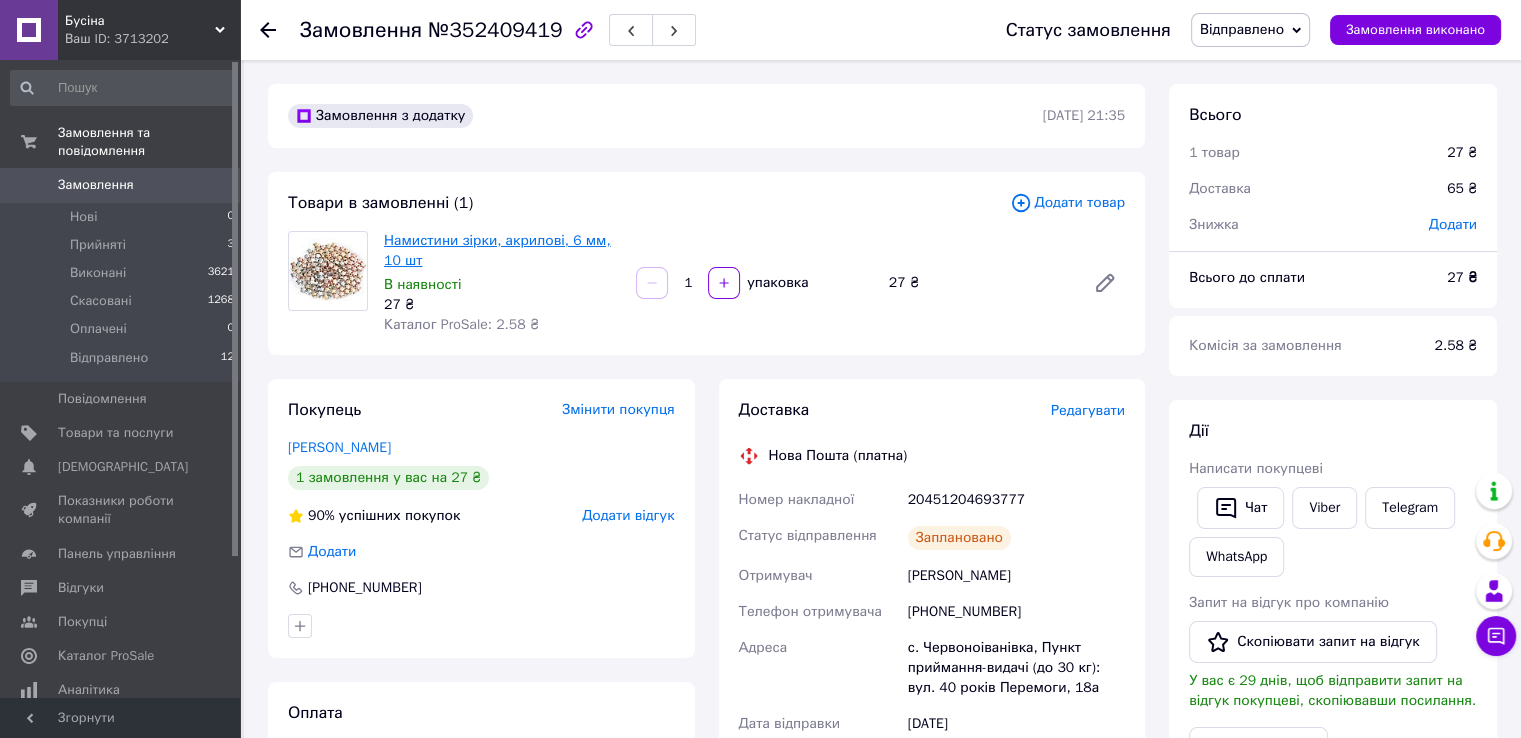 click on "Намистини зірки, акрилові, 6 мм, 10 шт" at bounding box center [497, 250] 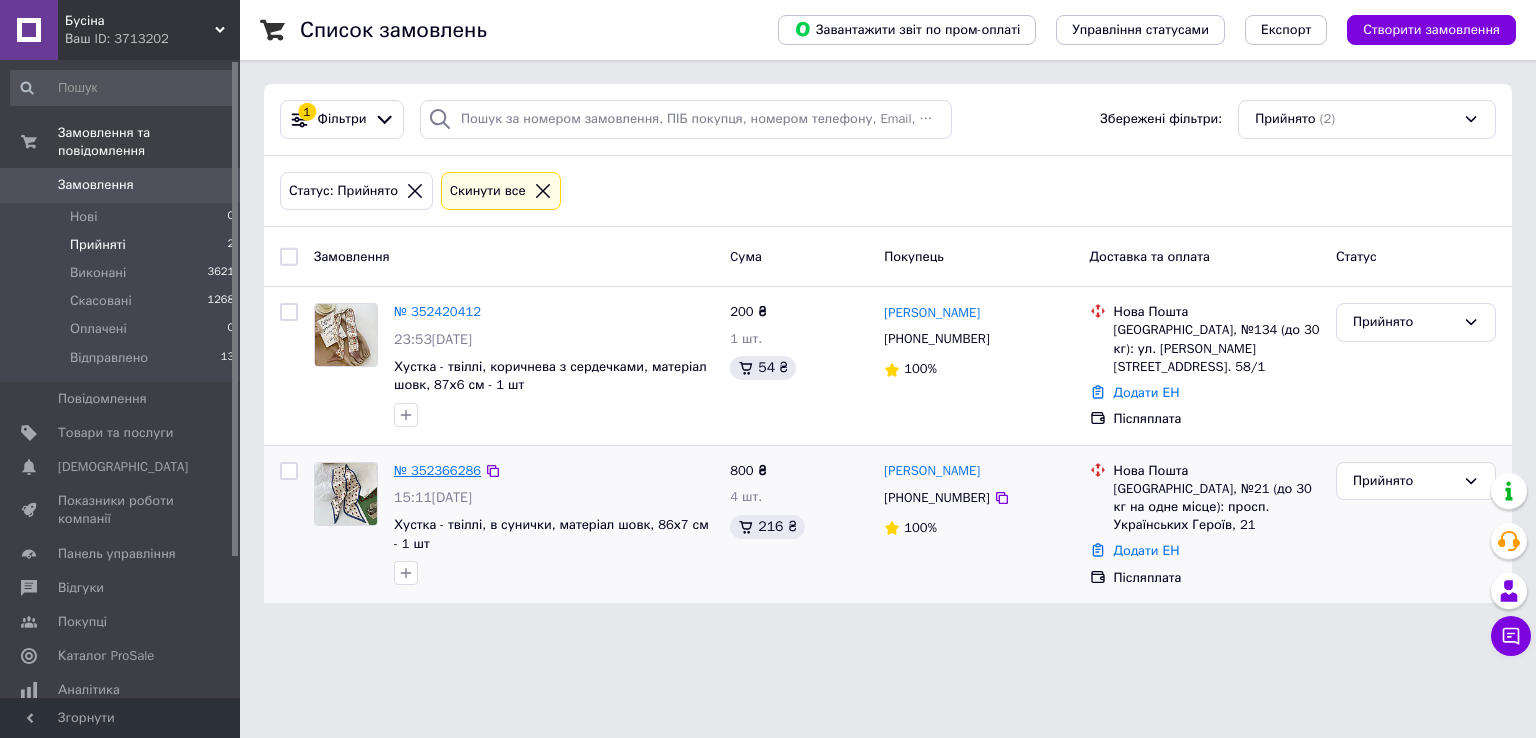 click on "№ 352366286" at bounding box center (437, 470) 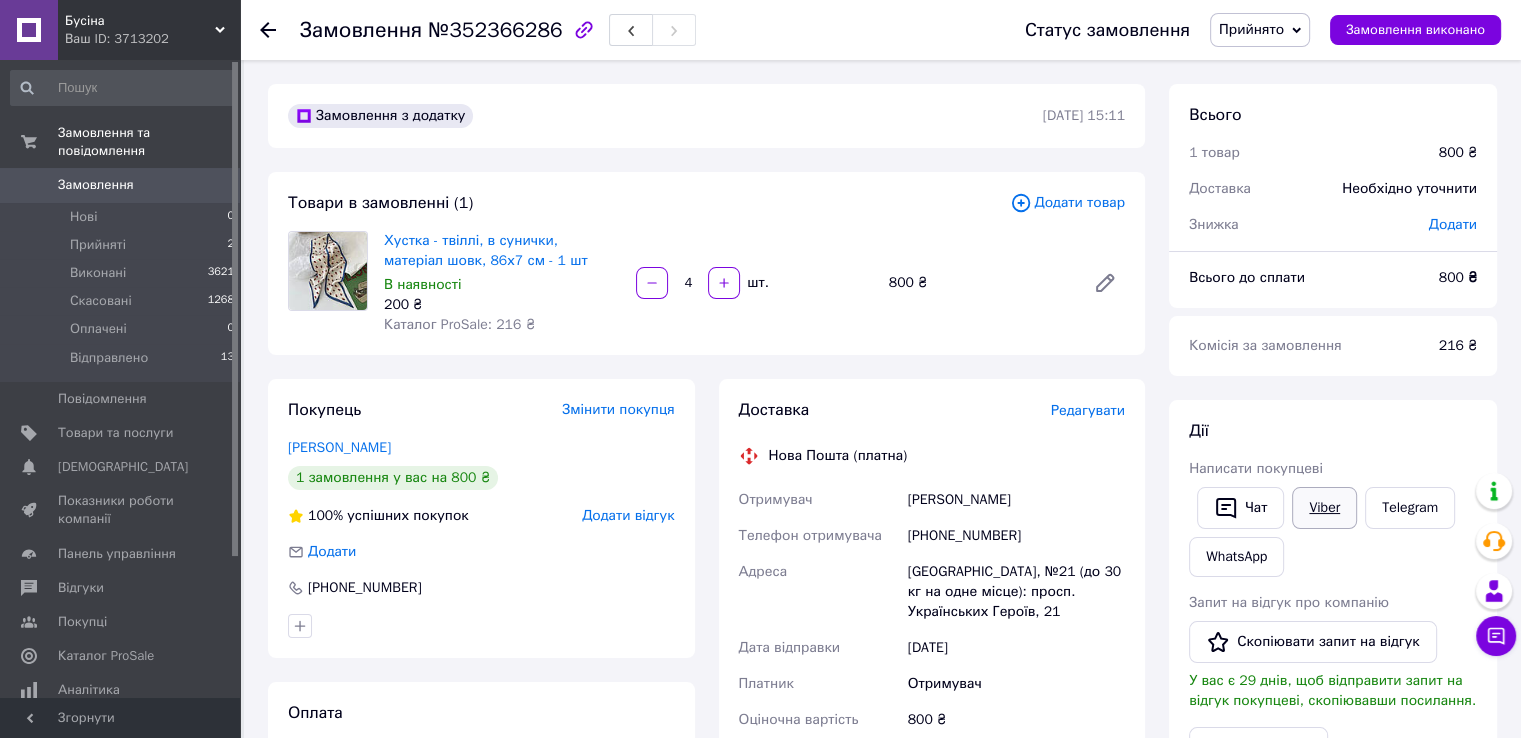 click on "Viber" at bounding box center [1324, 508] 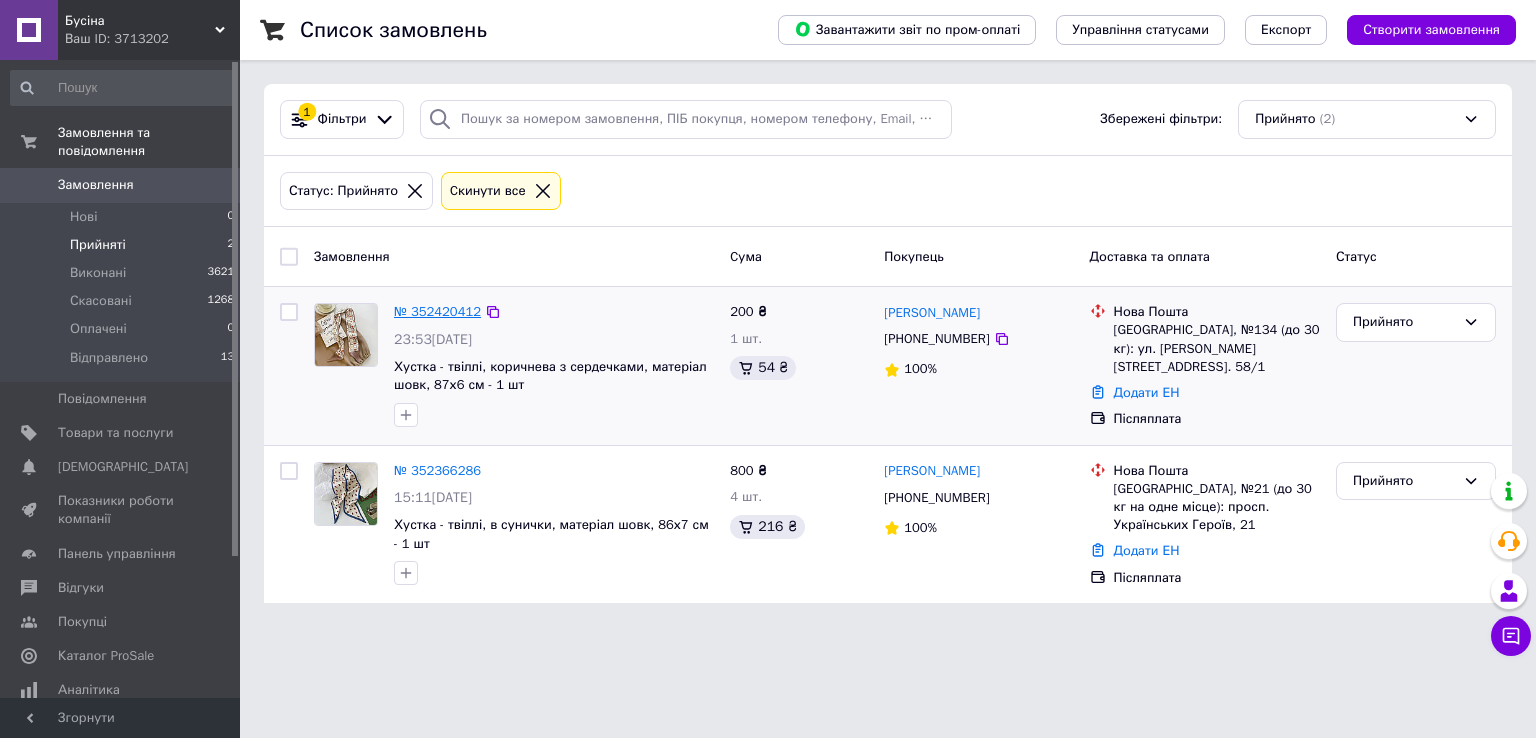 click on "№ 352420412" at bounding box center (437, 311) 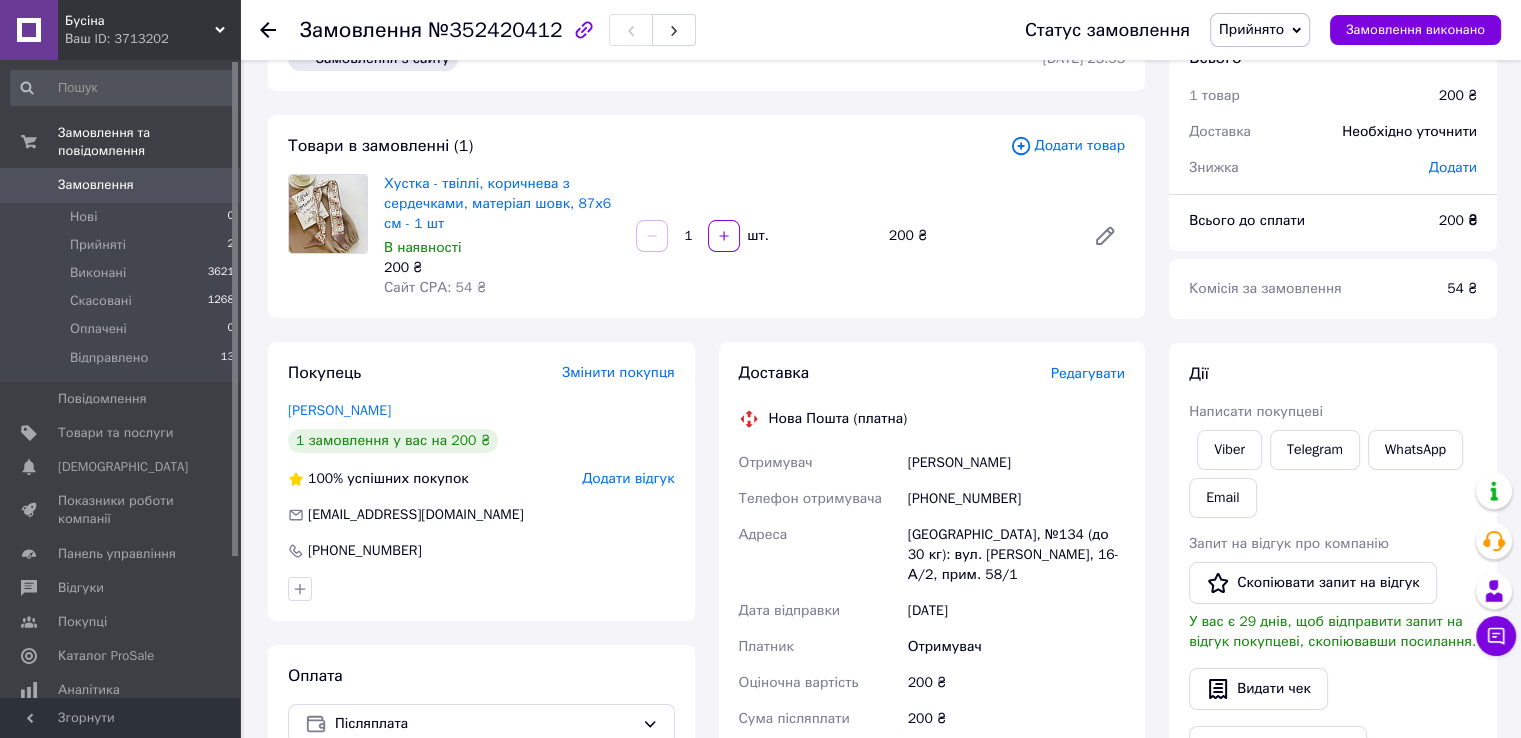scroll, scrollTop: 200, scrollLeft: 0, axis: vertical 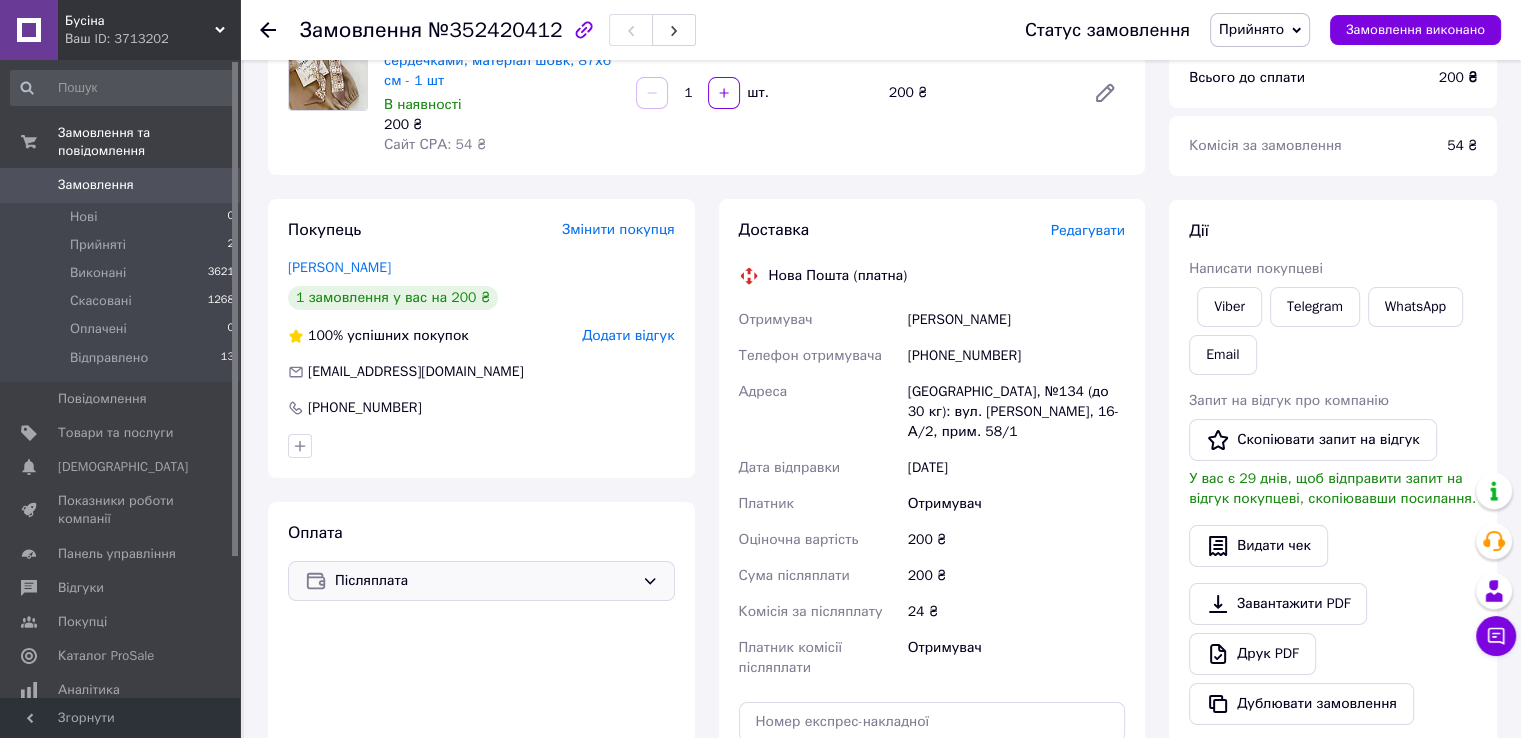 click on "Післяплата" at bounding box center [481, 581] 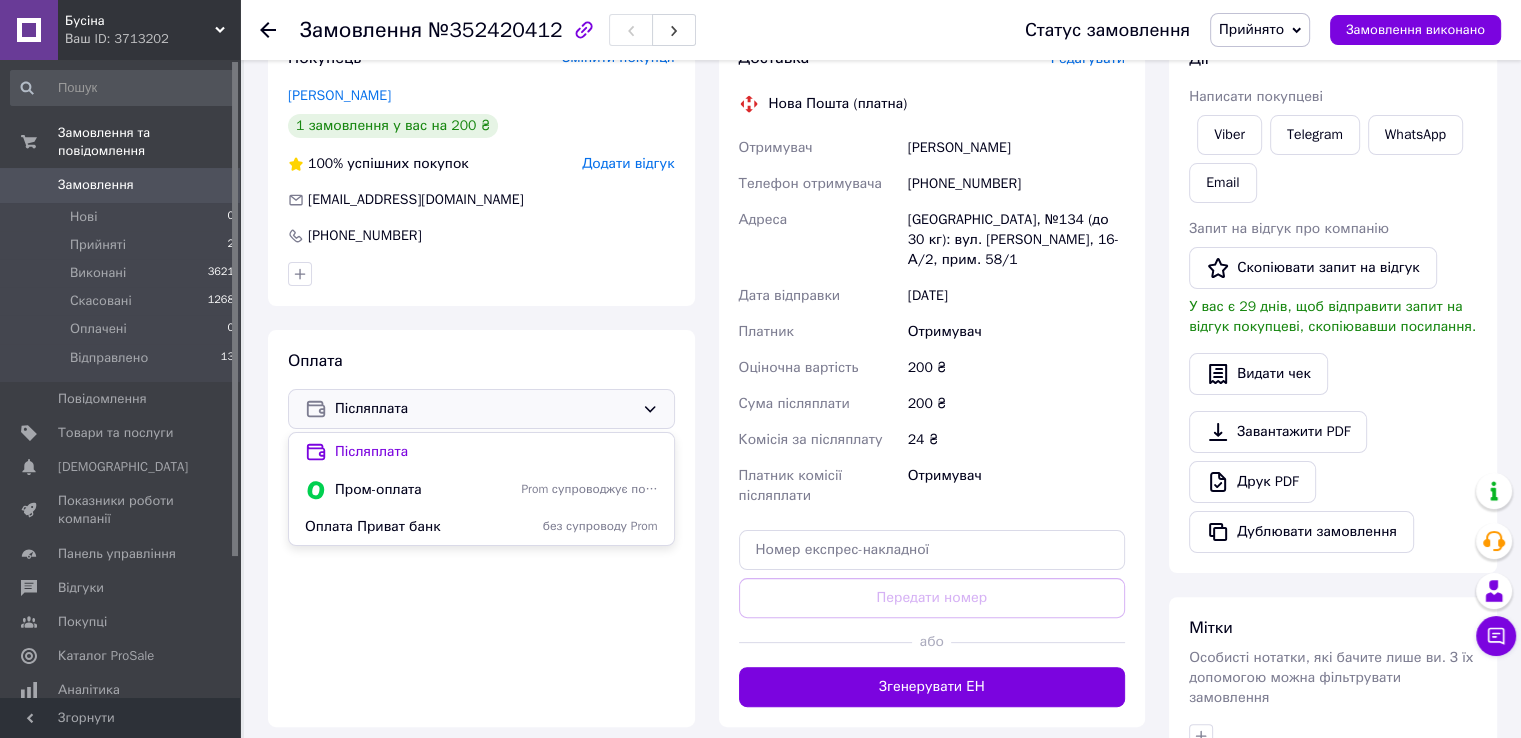 scroll, scrollTop: 500, scrollLeft: 0, axis: vertical 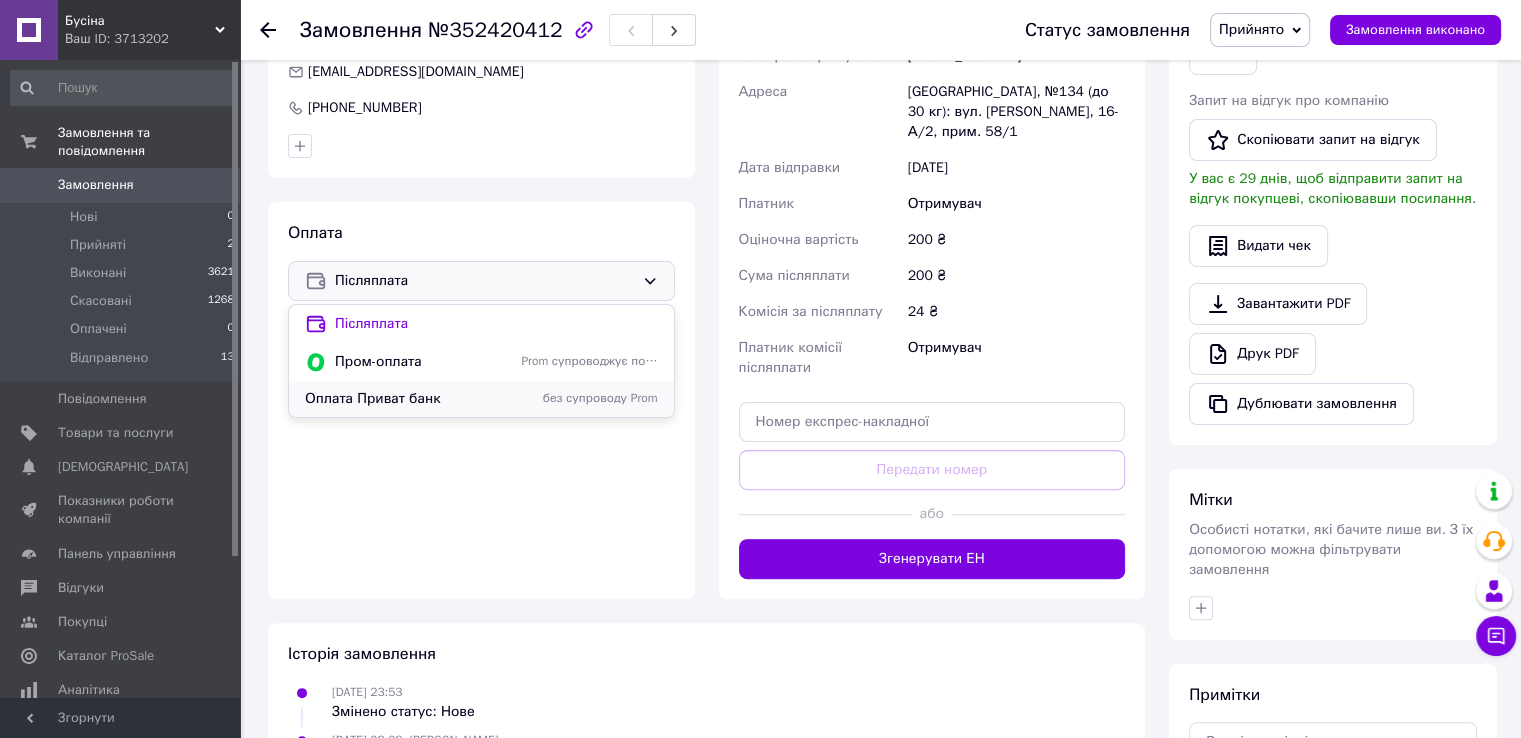 click on "Оплата Приват банк" at bounding box center (409, 399) 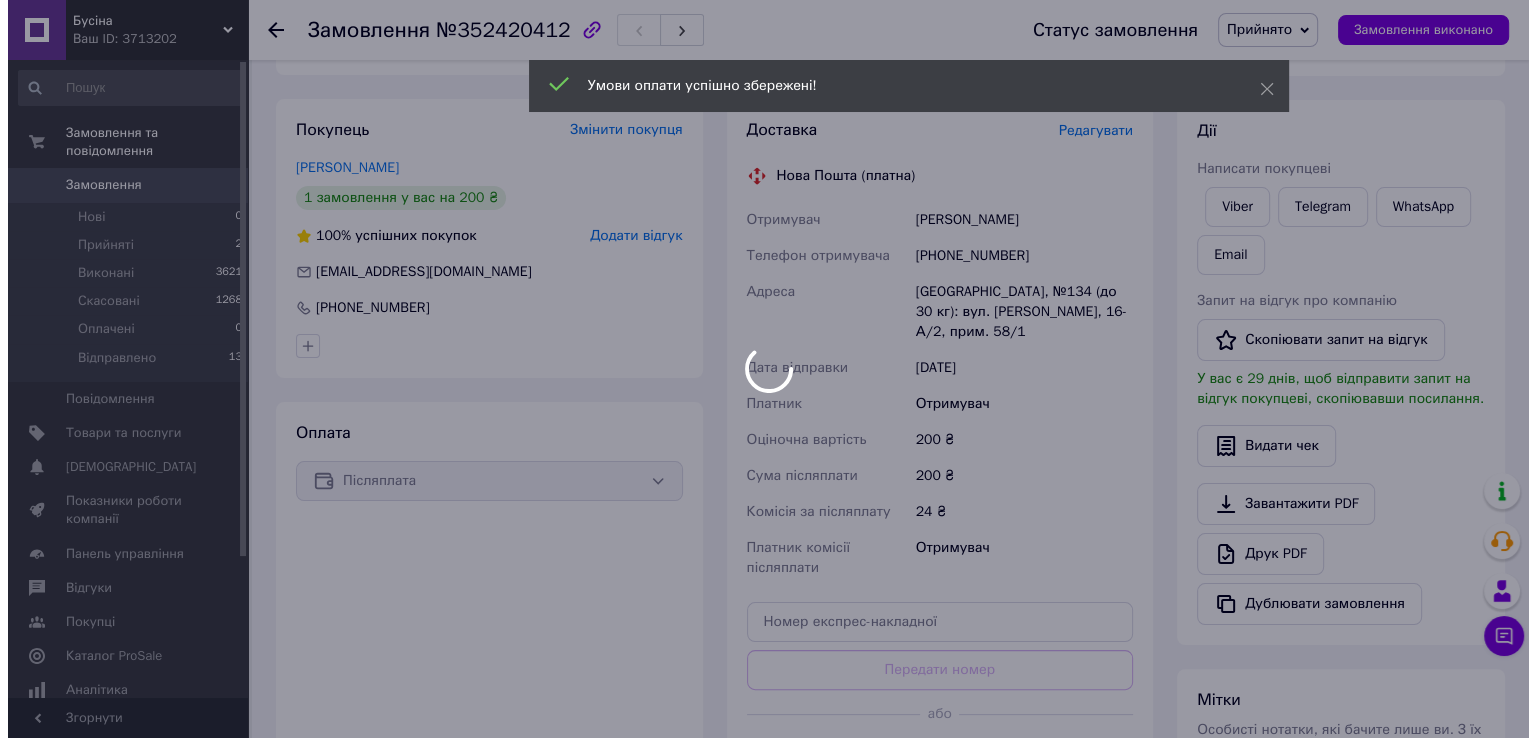 scroll, scrollTop: 100, scrollLeft: 0, axis: vertical 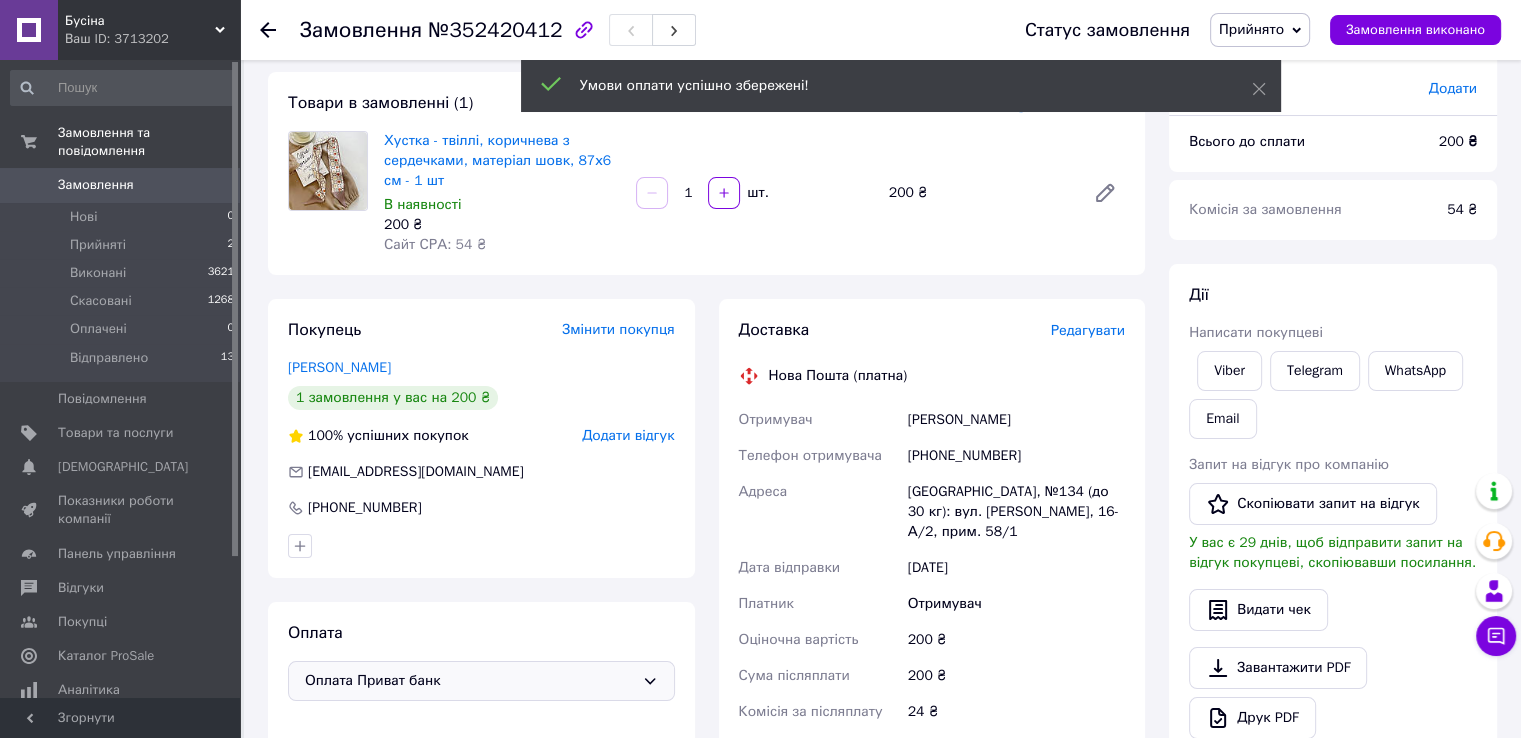 click on "Редагувати" at bounding box center [1088, 330] 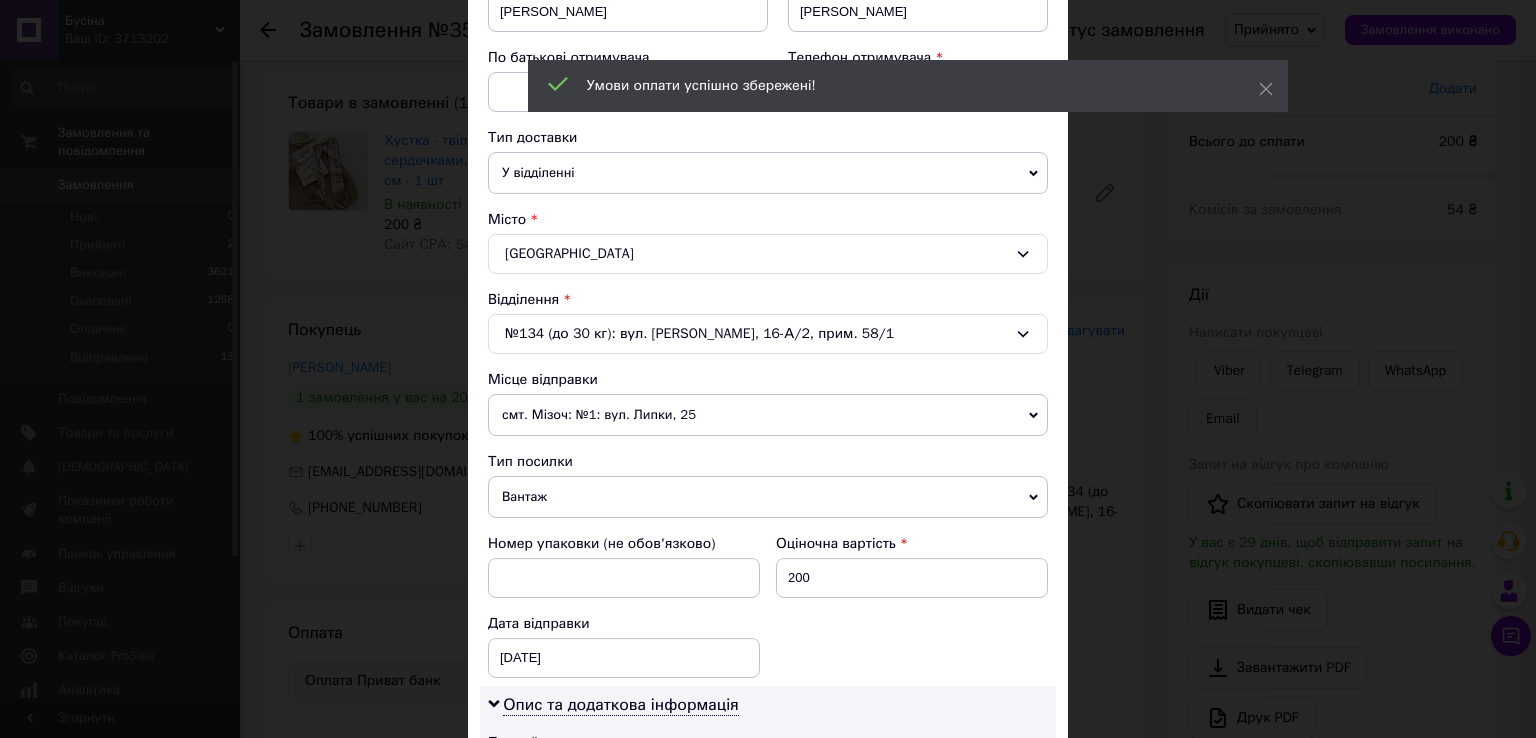 scroll, scrollTop: 700, scrollLeft: 0, axis: vertical 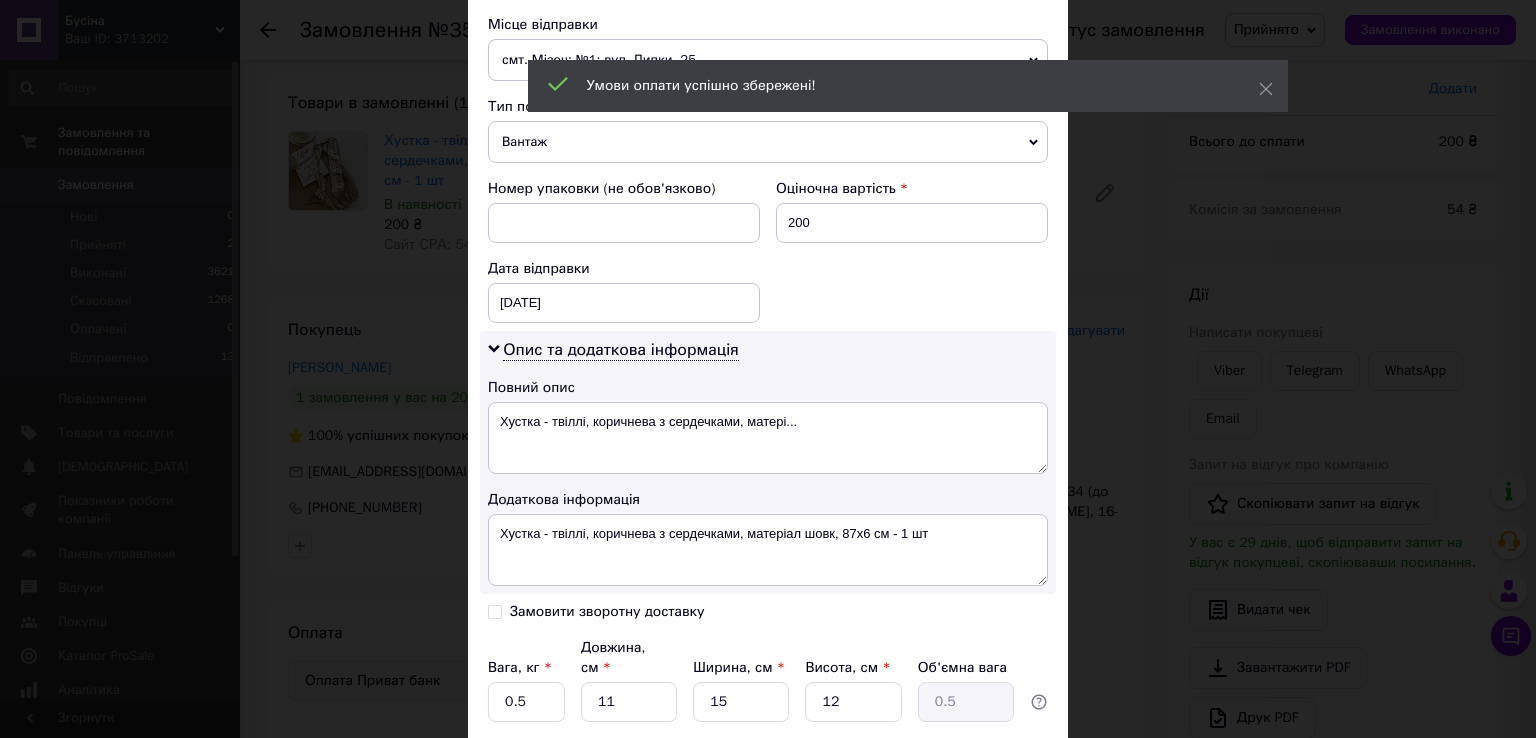 click on "Вантаж" at bounding box center (768, 142) 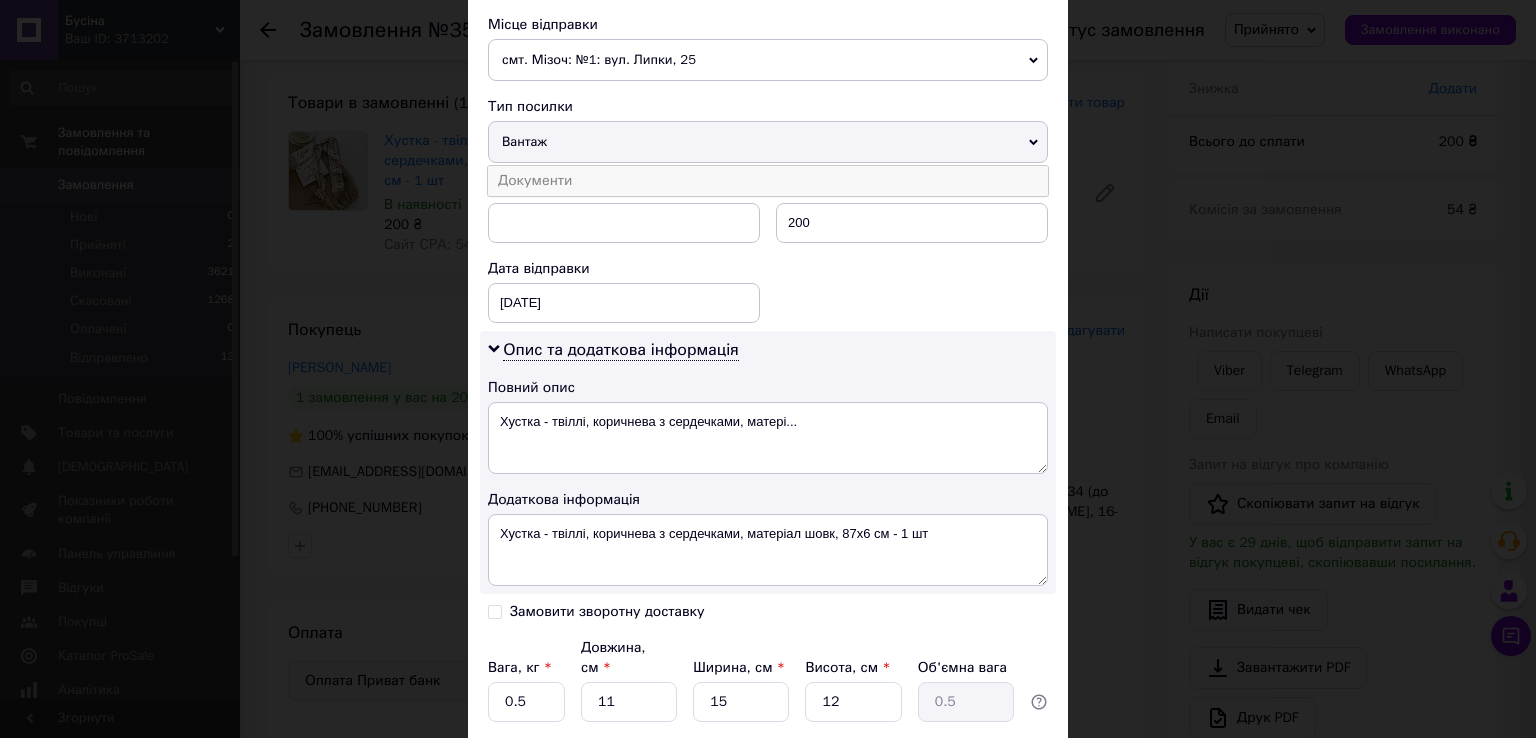 click on "Документи" at bounding box center [768, 181] 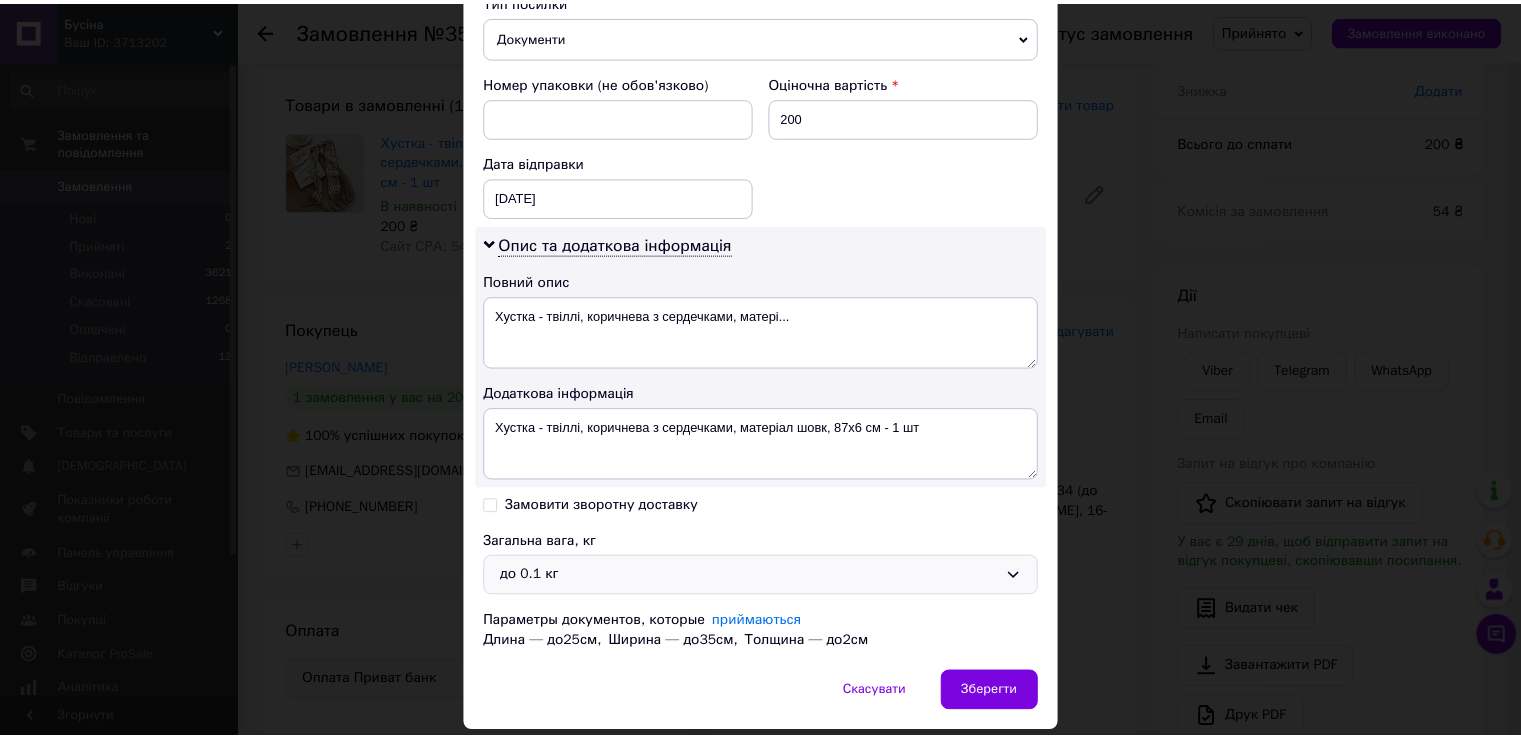scroll, scrollTop: 864, scrollLeft: 0, axis: vertical 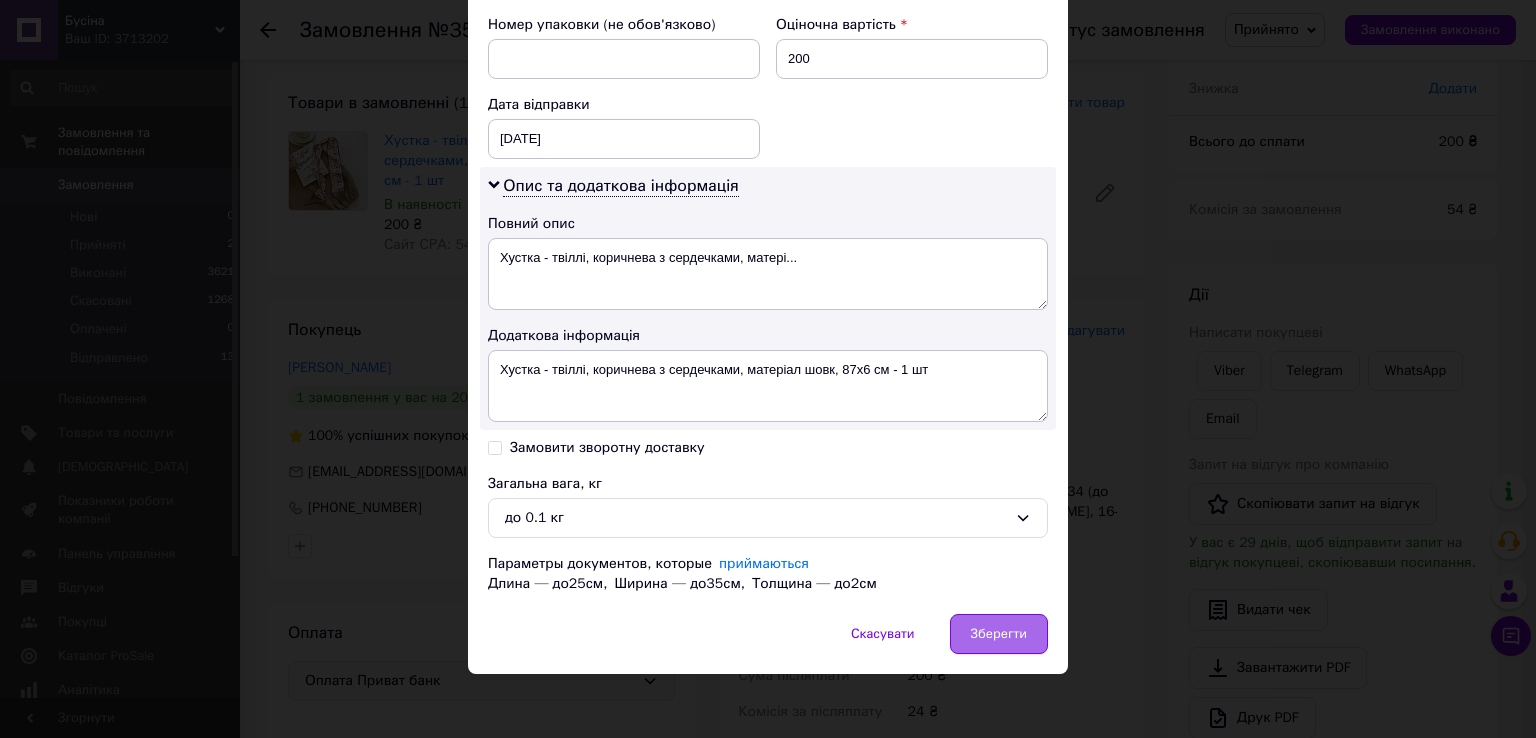 click on "Зберегти" at bounding box center (999, 634) 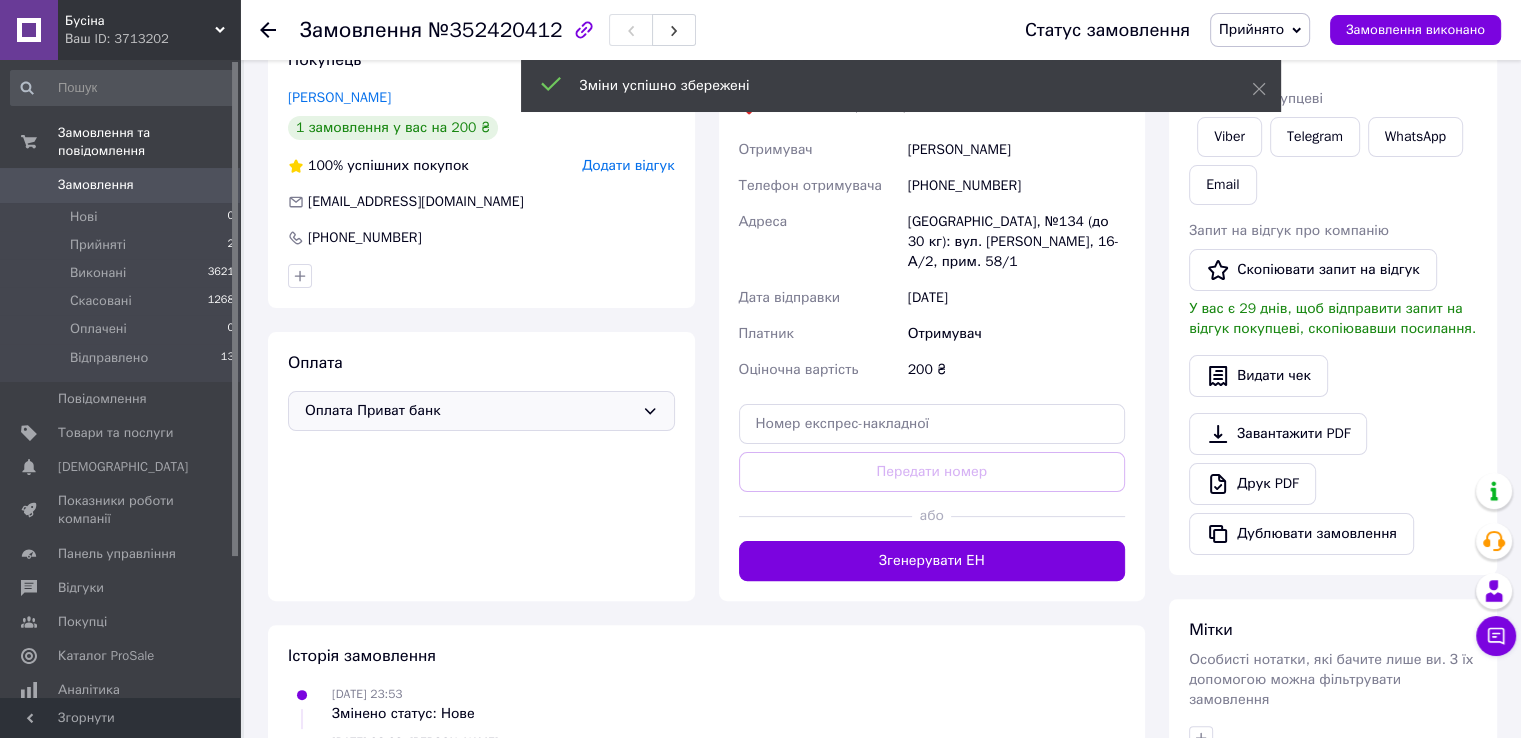 scroll, scrollTop: 400, scrollLeft: 0, axis: vertical 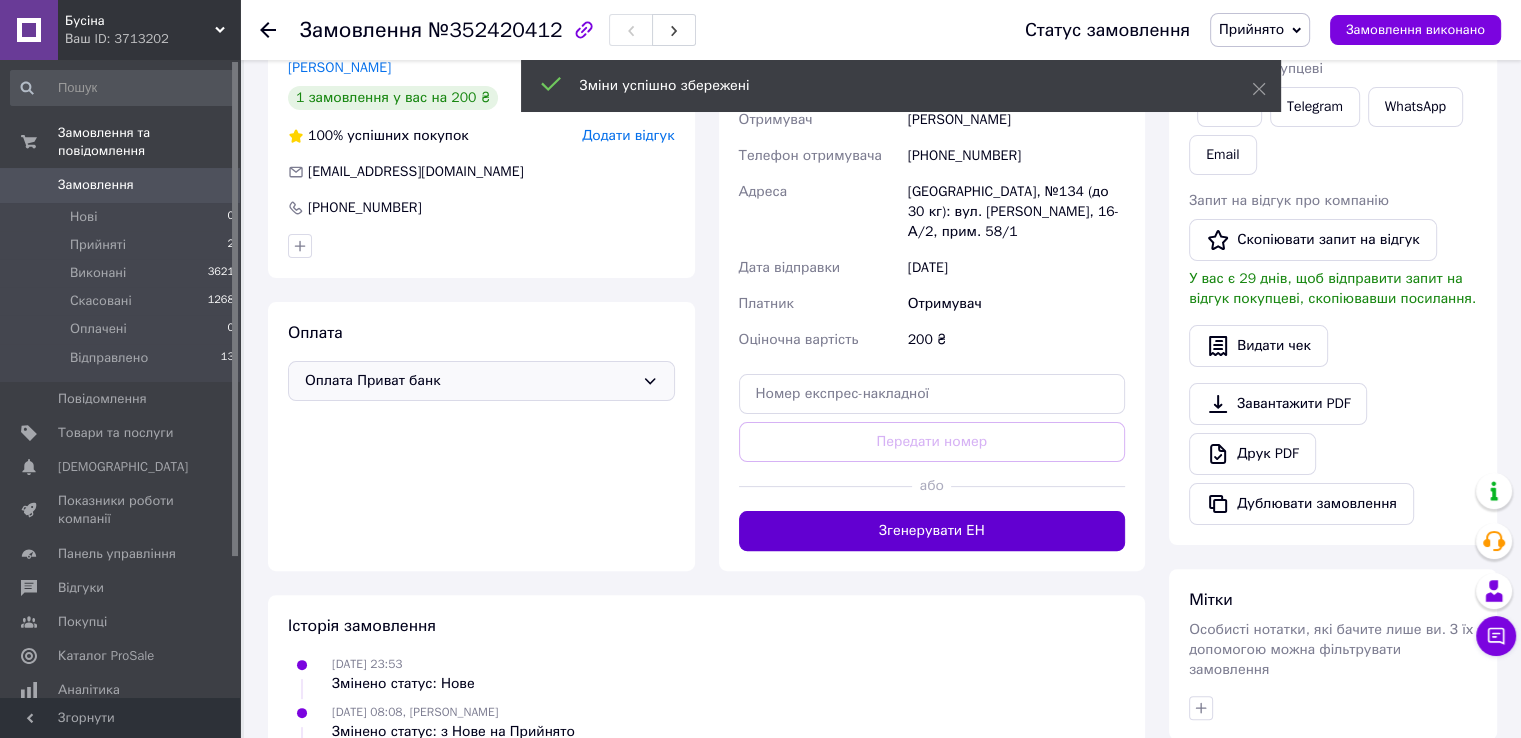 click on "Згенерувати ЕН" at bounding box center [932, 531] 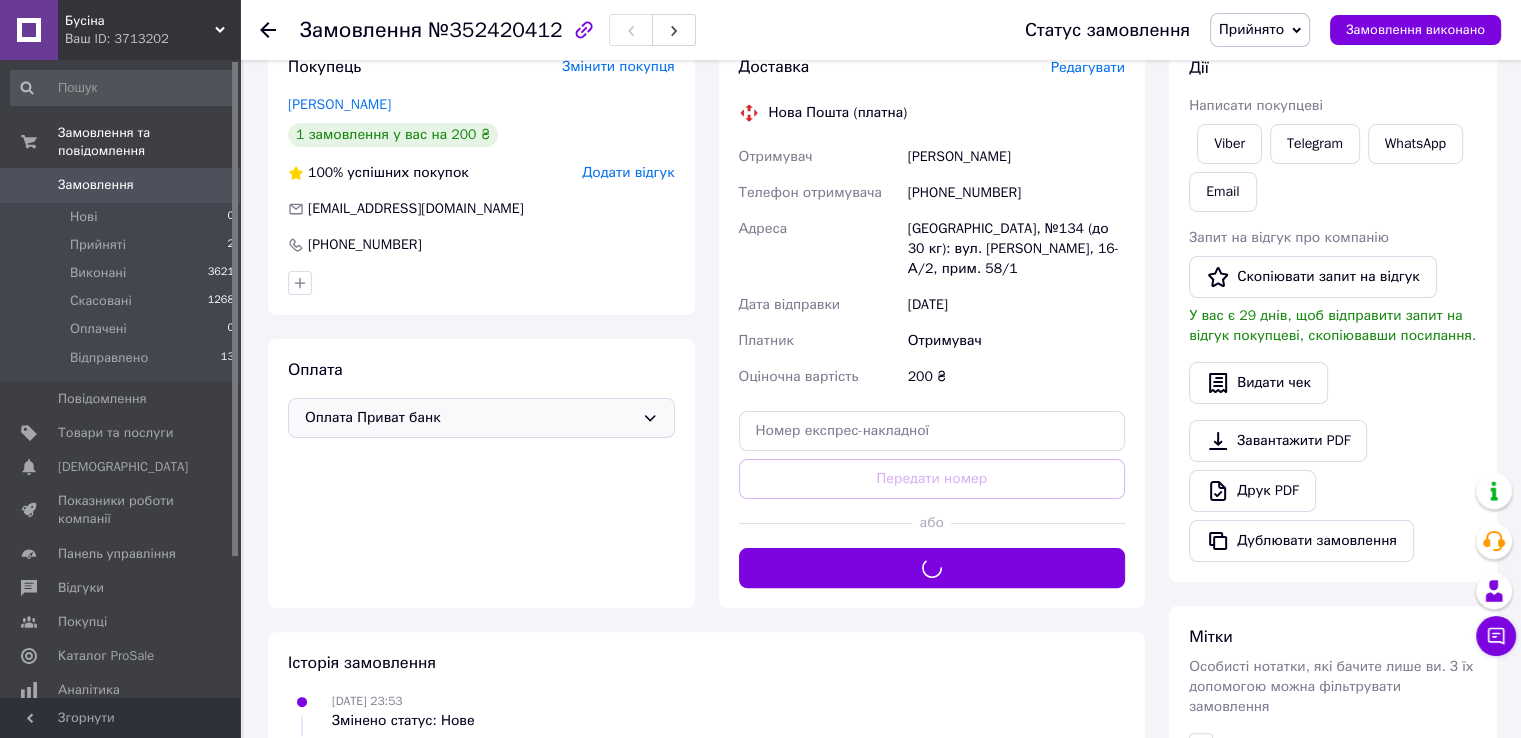 scroll, scrollTop: 300, scrollLeft: 0, axis: vertical 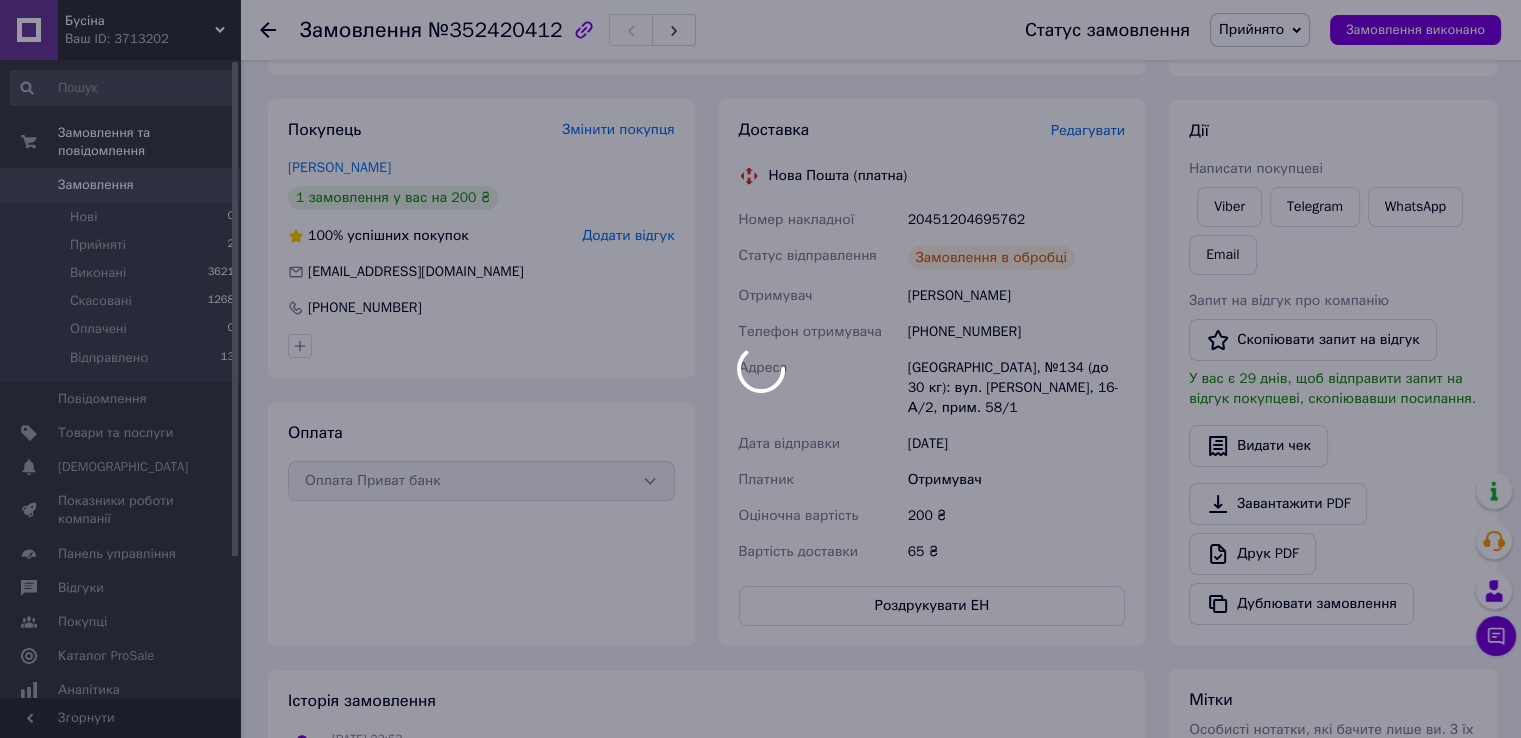 click on "Прийнято" at bounding box center (1260, 30) 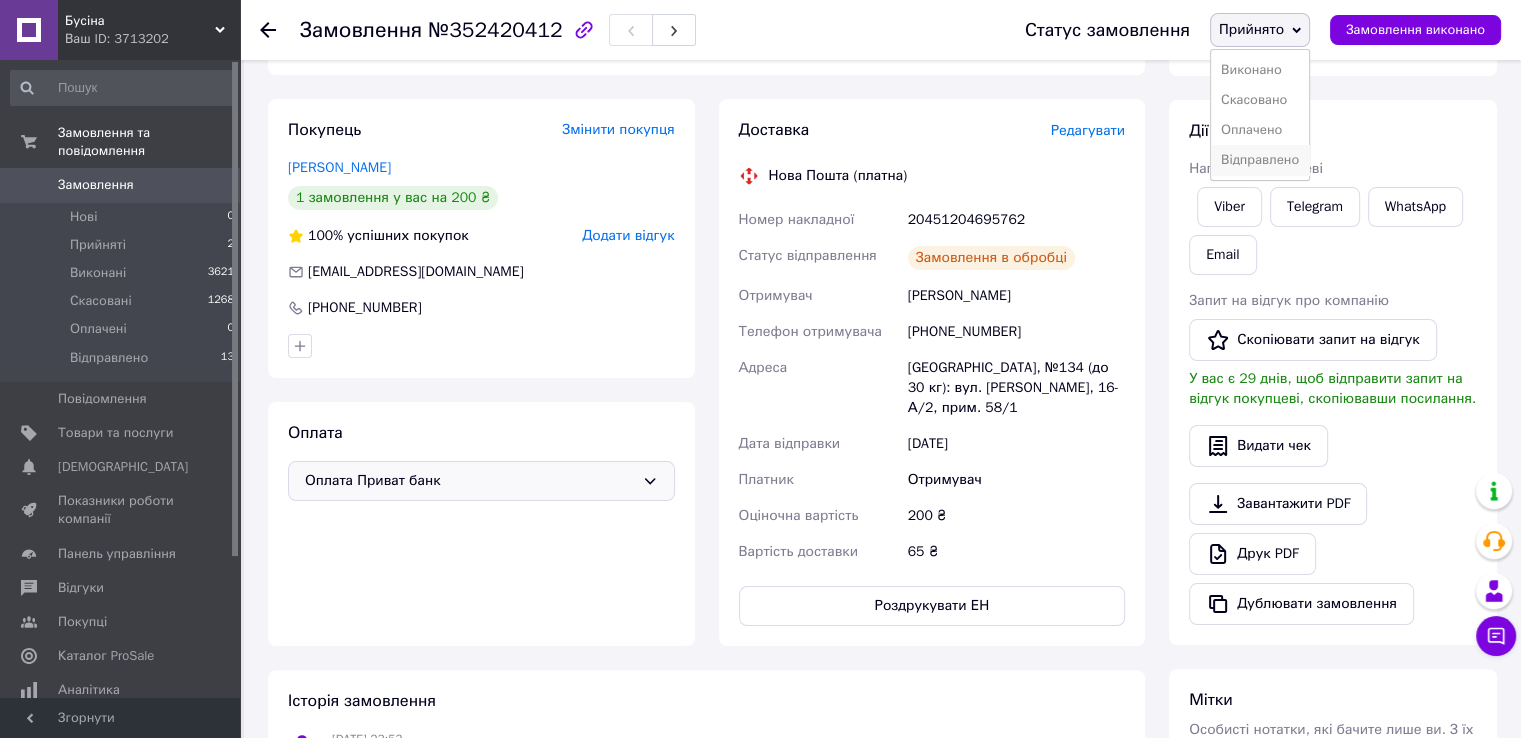 click on "Відправлено" at bounding box center (1260, 160) 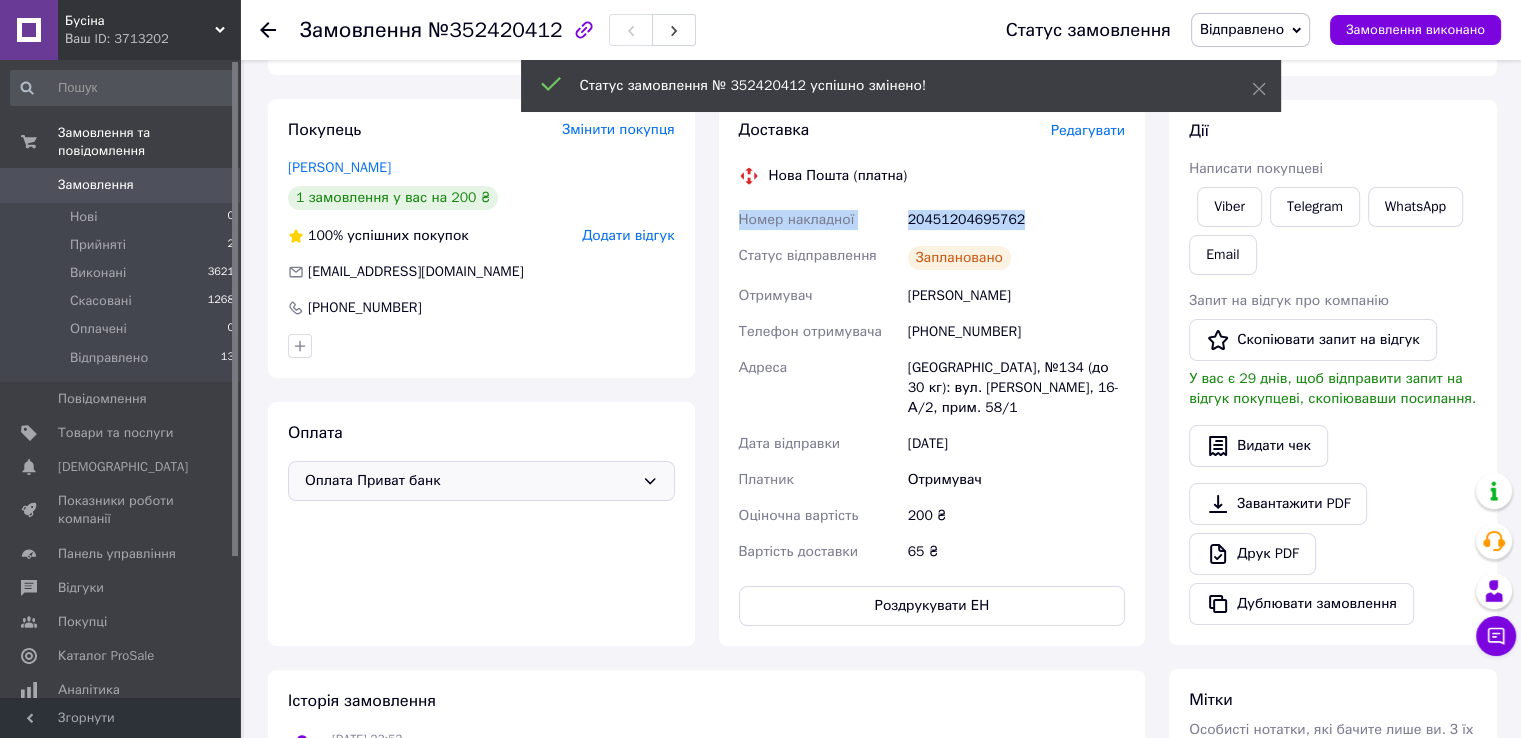 drag, startPoint x: 1044, startPoint y: 221, endPoint x: 736, endPoint y: 216, distance: 308.0406 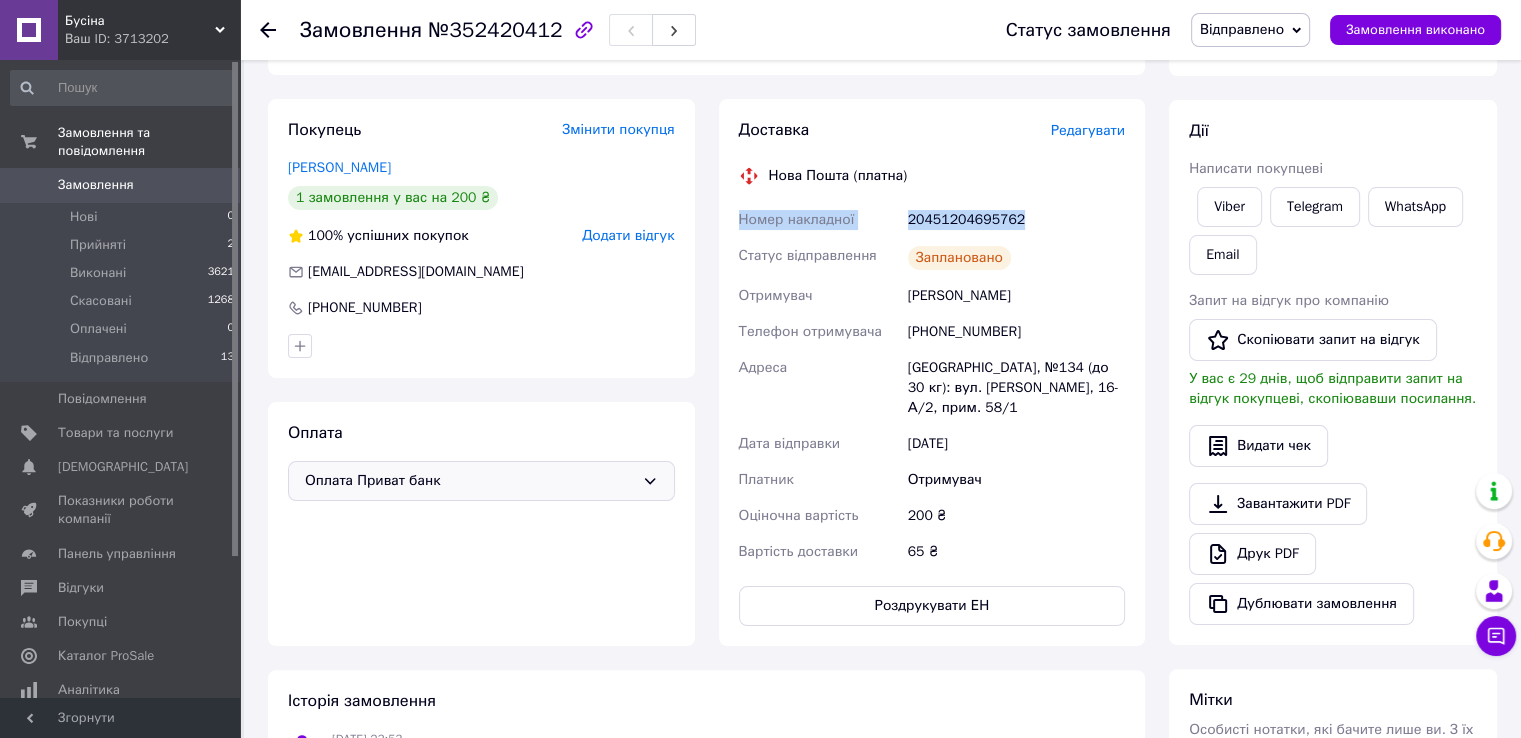copy on "Номер накладної 20451204695762" 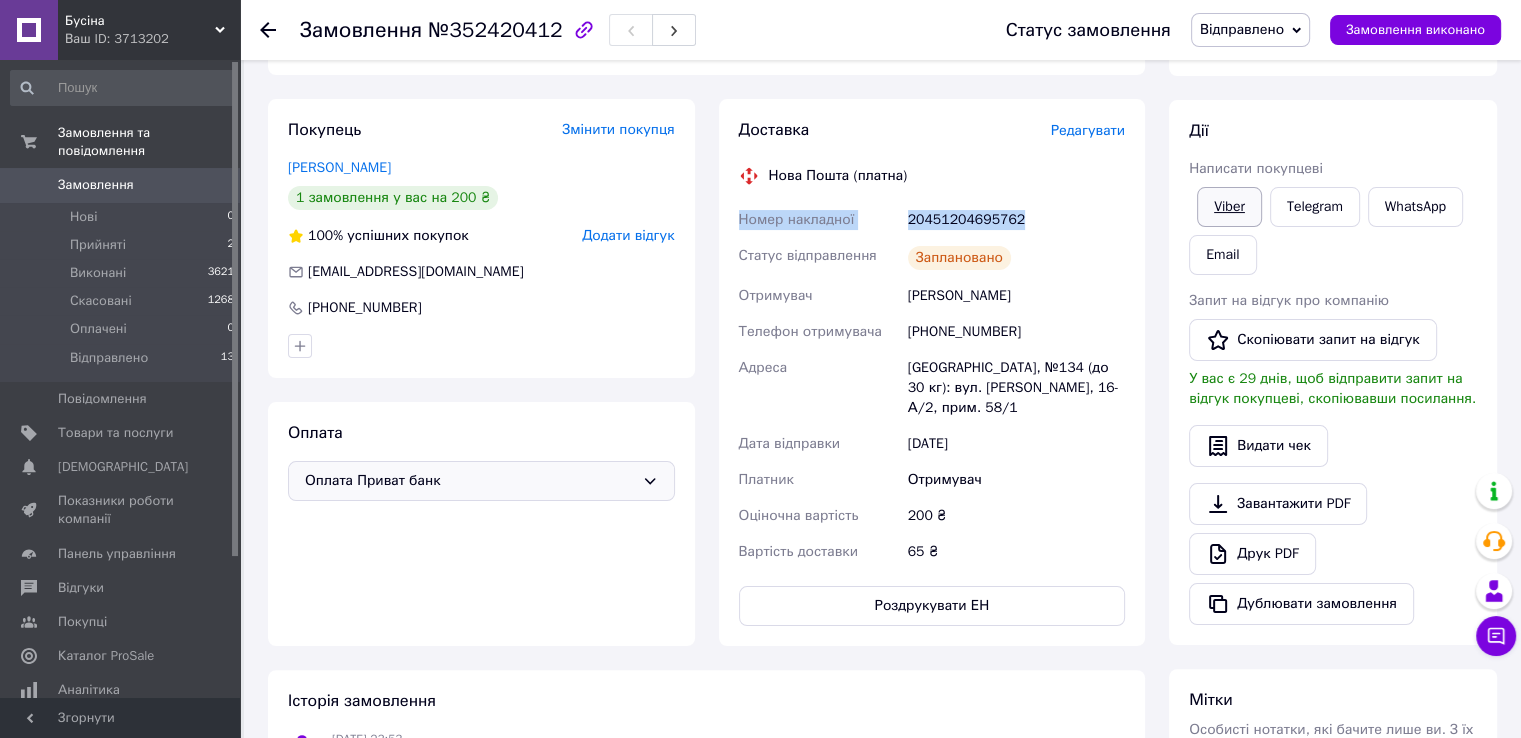 click on "Viber" at bounding box center (1229, 207) 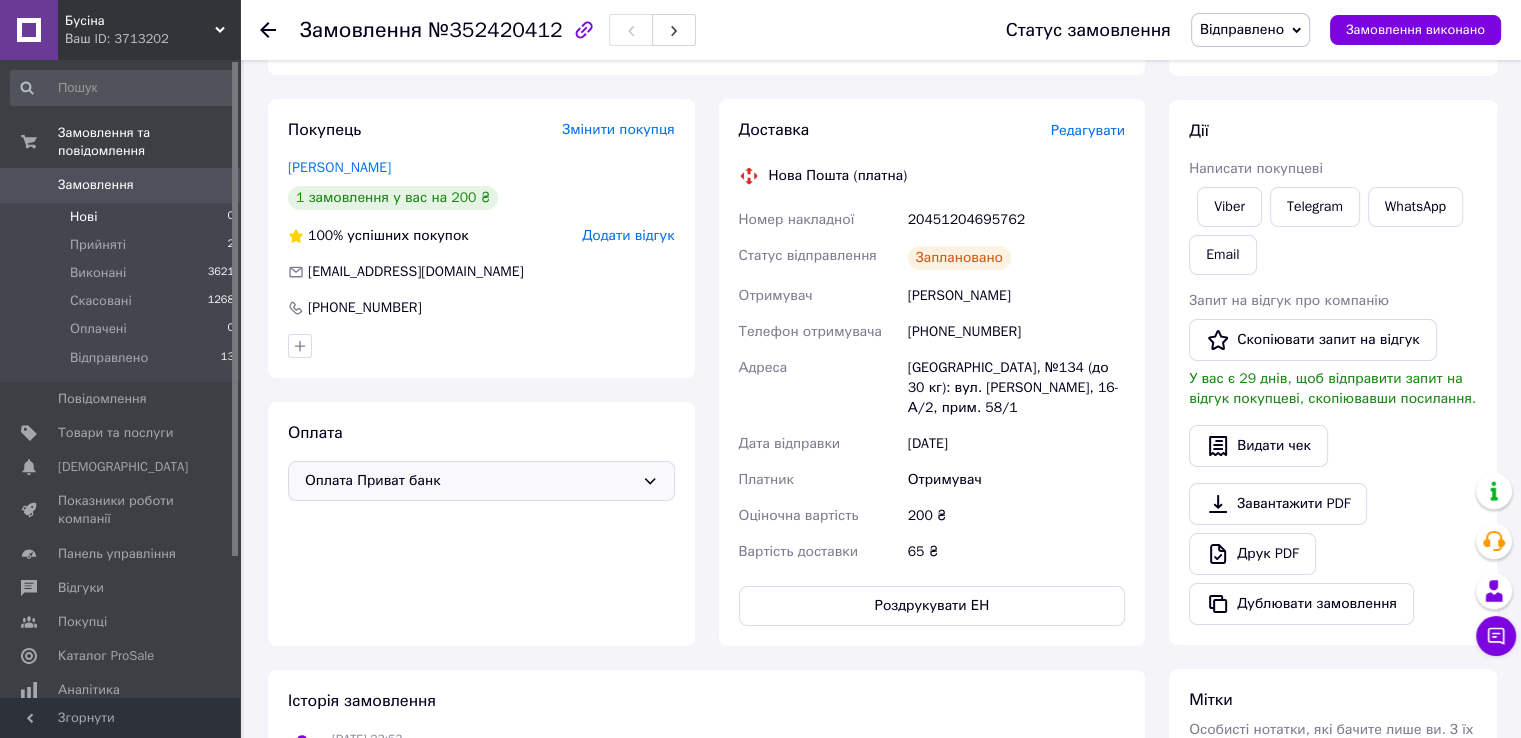 click on "Нові" at bounding box center [83, 217] 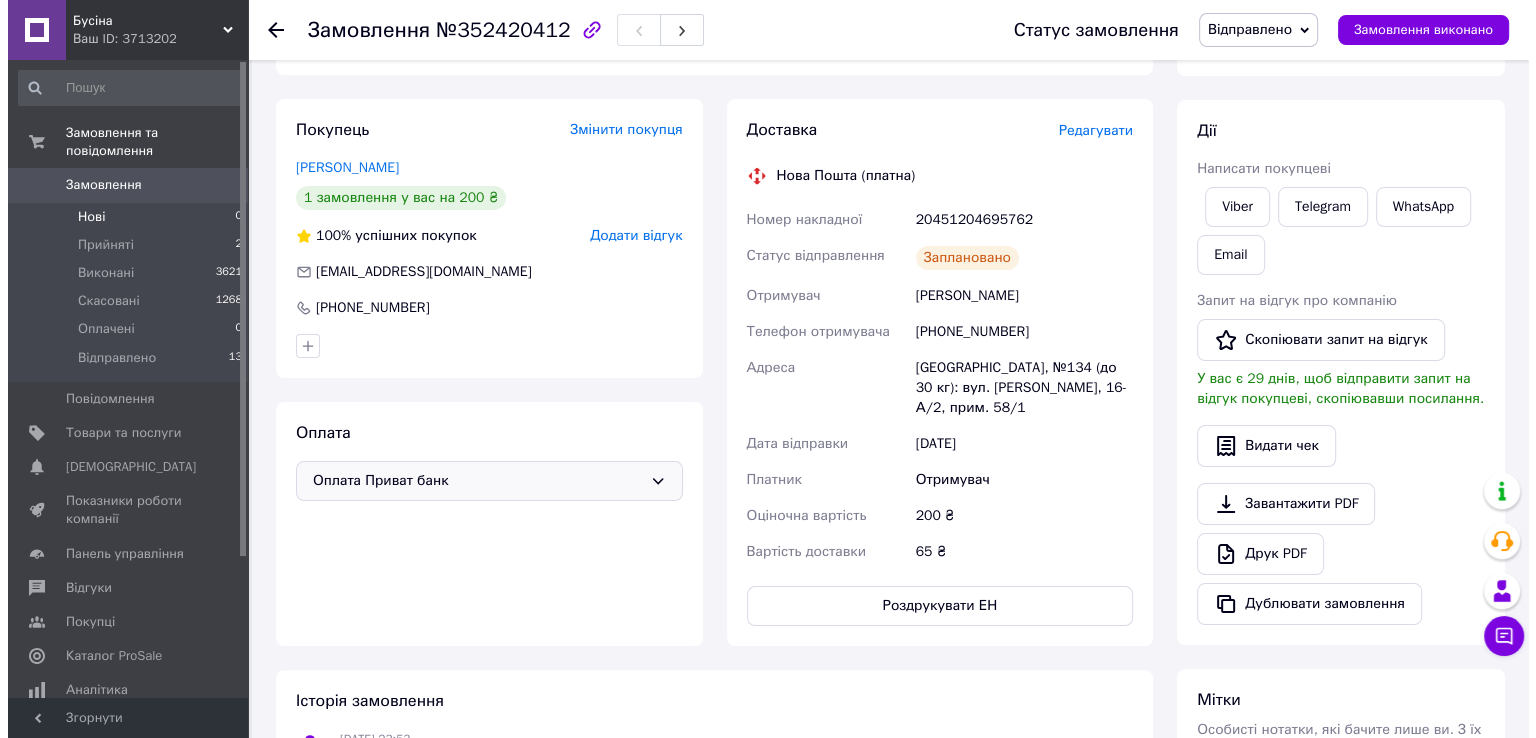 scroll, scrollTop: 0, scrollLeft: 0, axis: both 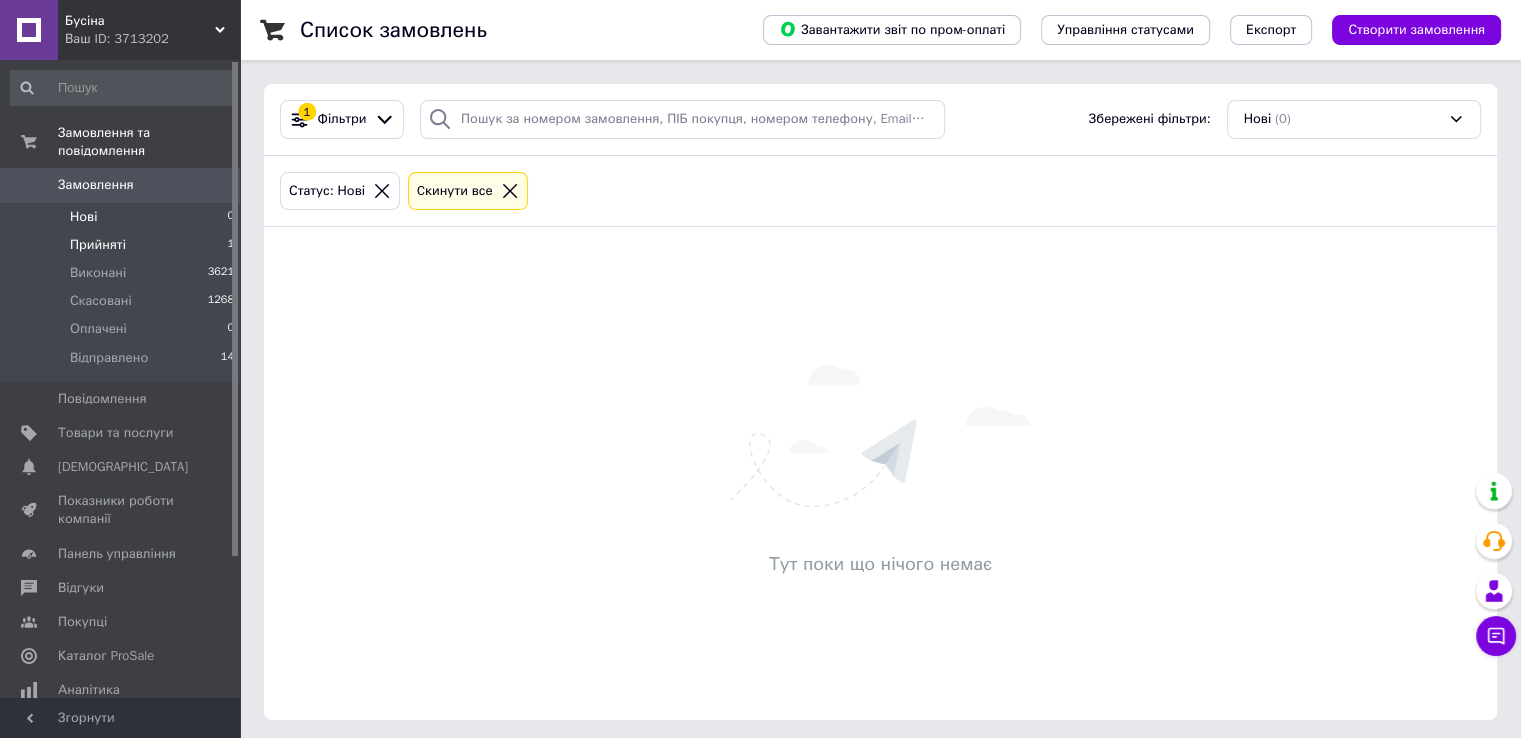 click on "Прийняті 1" at bounding box center (123, 245) 